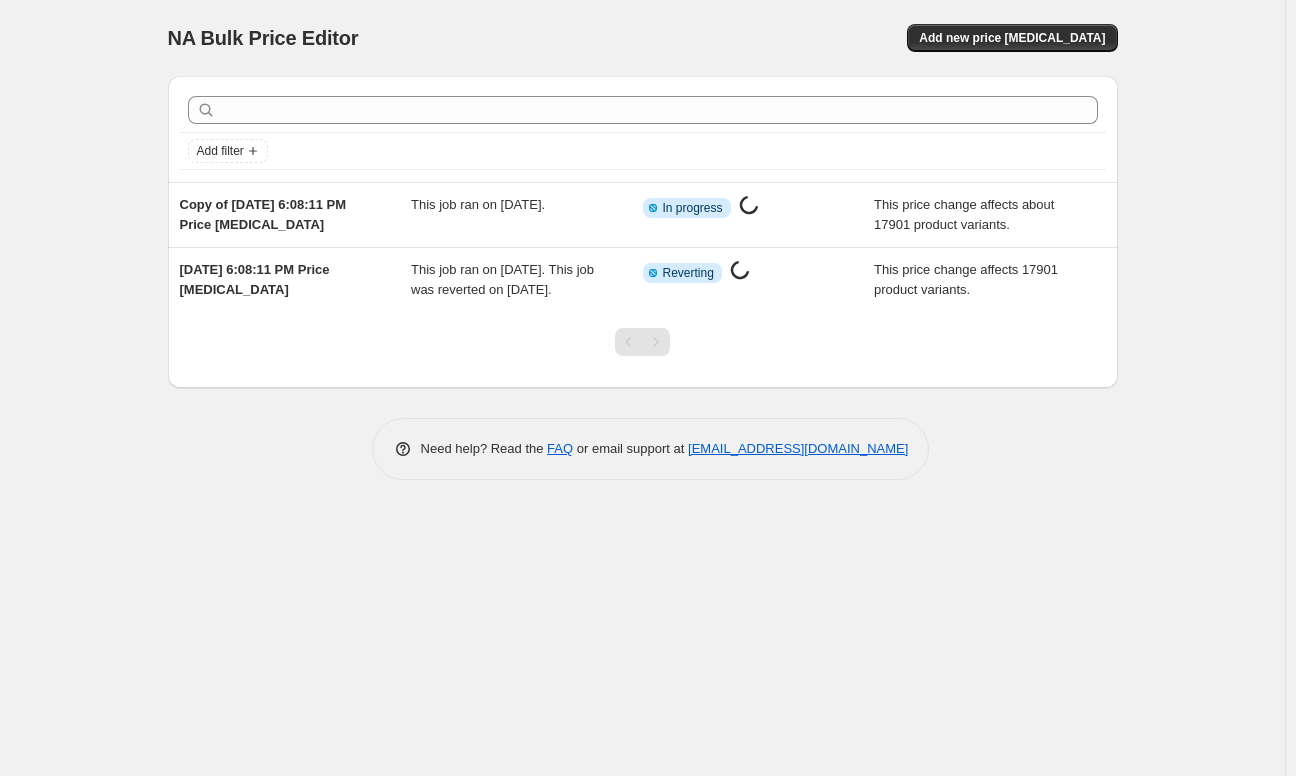 scroll, scrollTop: 0, scrollLeft: 0, axis: both 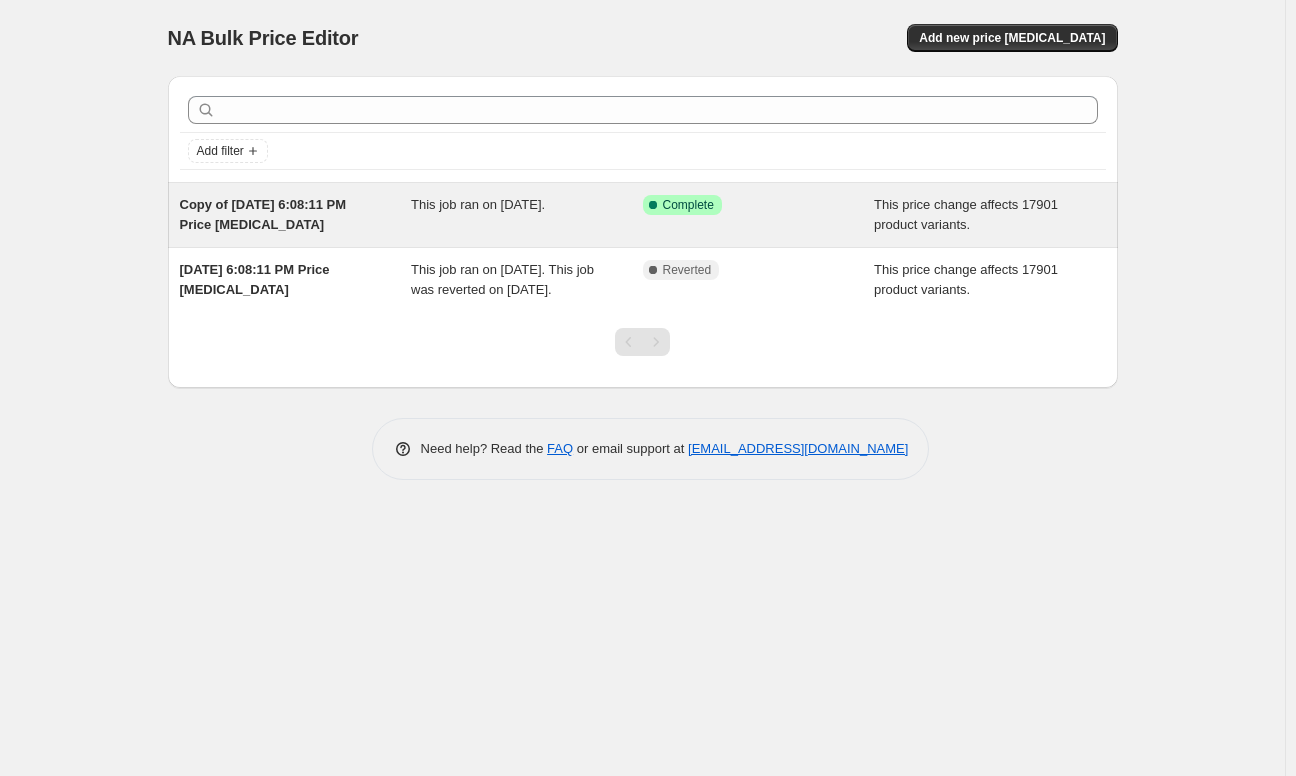 click on "Success Complete Complete" at bounding box center (744, 205) 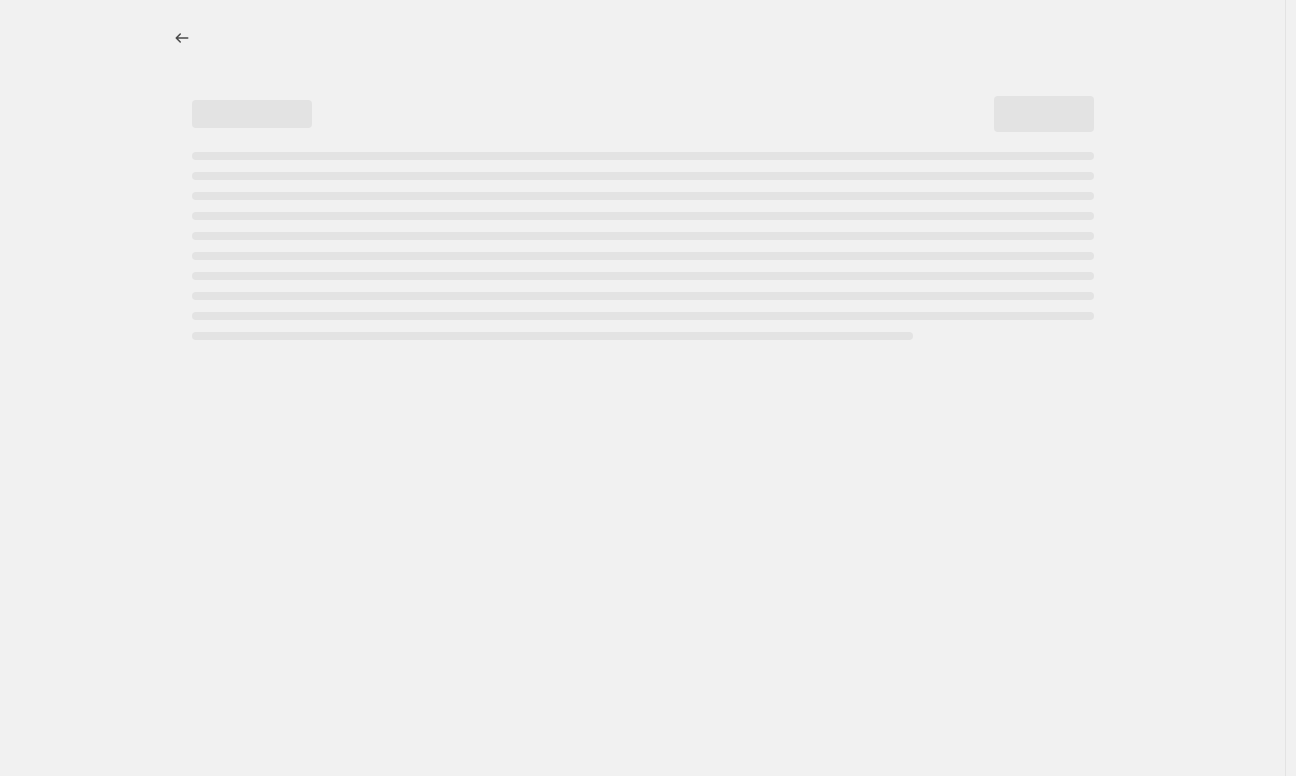 select on "no_change" 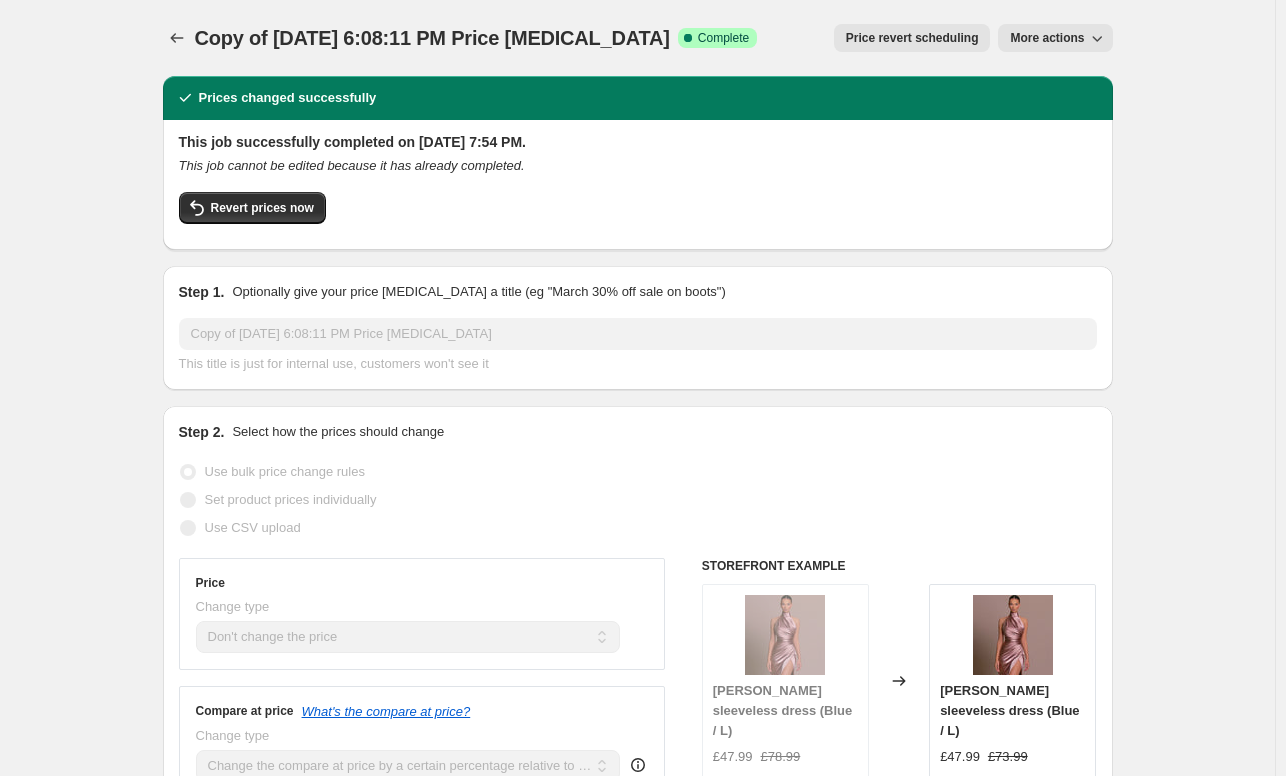 drag, startPoint x: 1285, startPoint y: 73, endPoint x: 1295, endPoint y: 125, distance: 52.95281 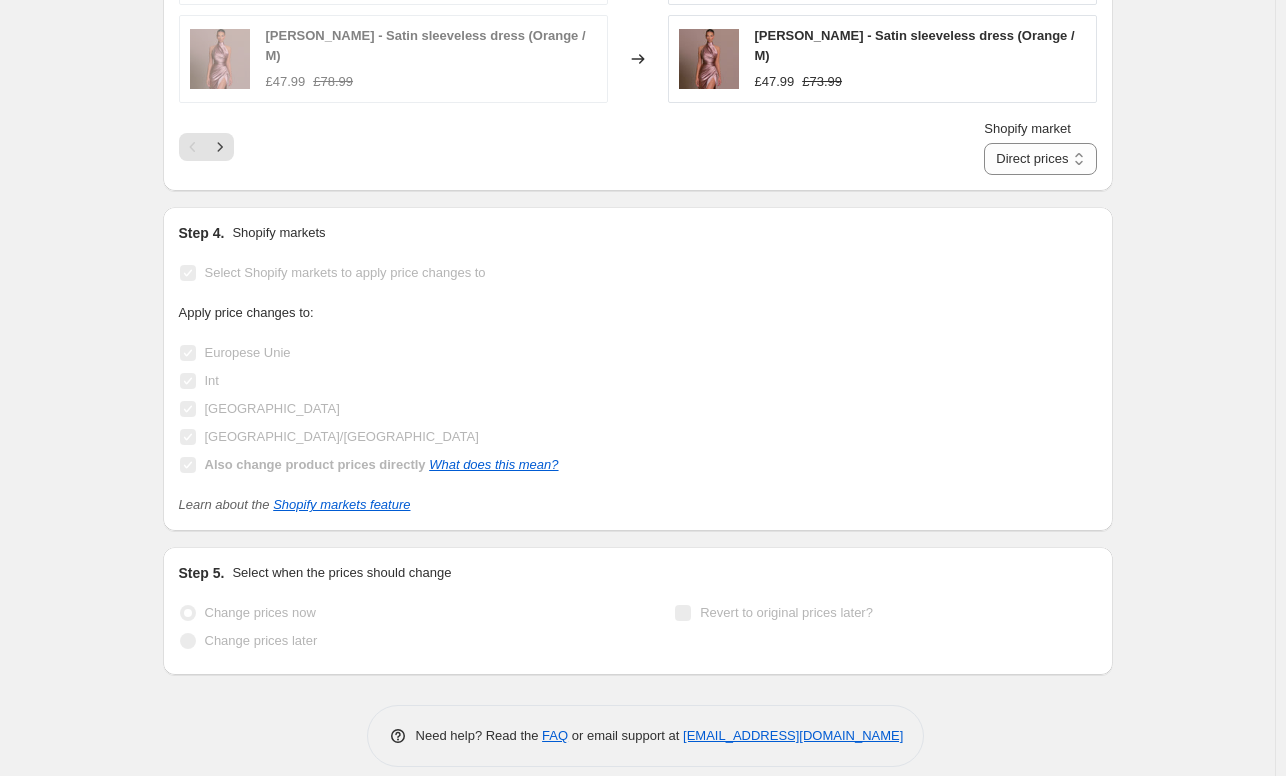 scroll, scrollTop: 2473, scrollLeft: 0, axis: vertical 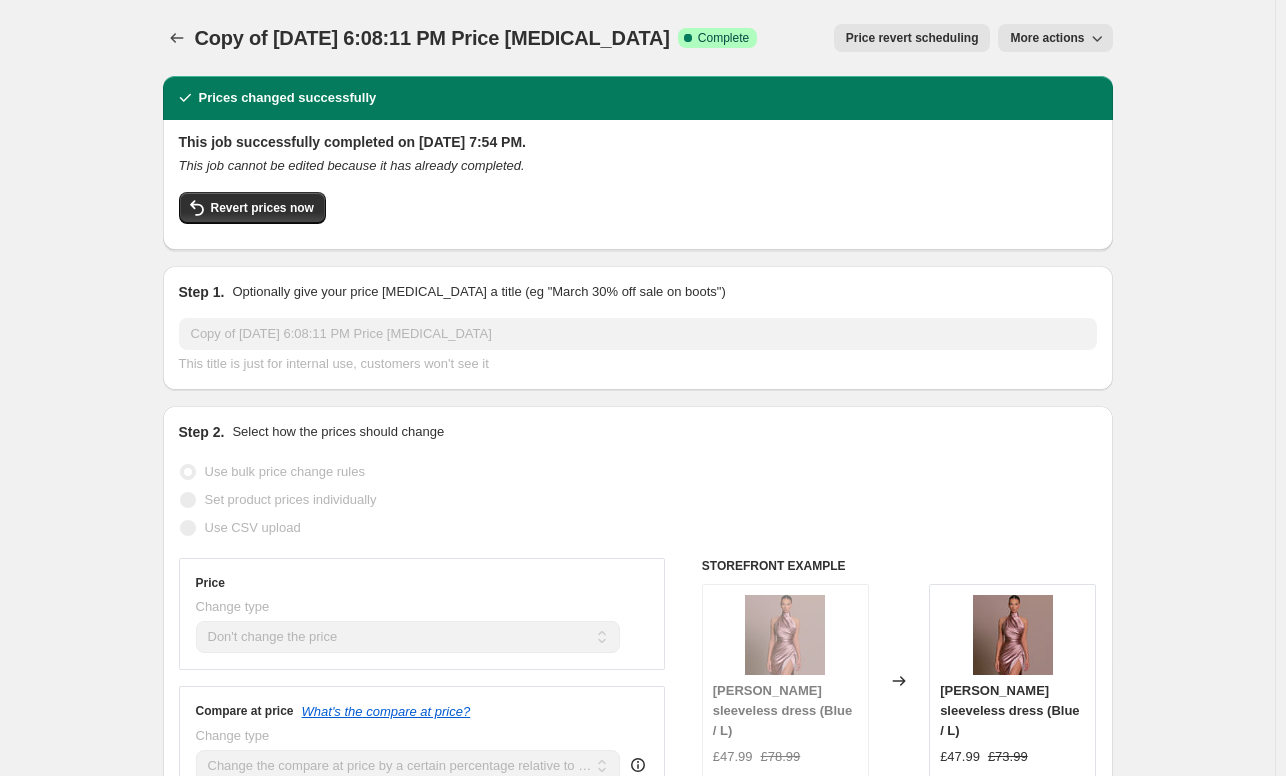 click on "More actions" at bounding box center [1047, 38] 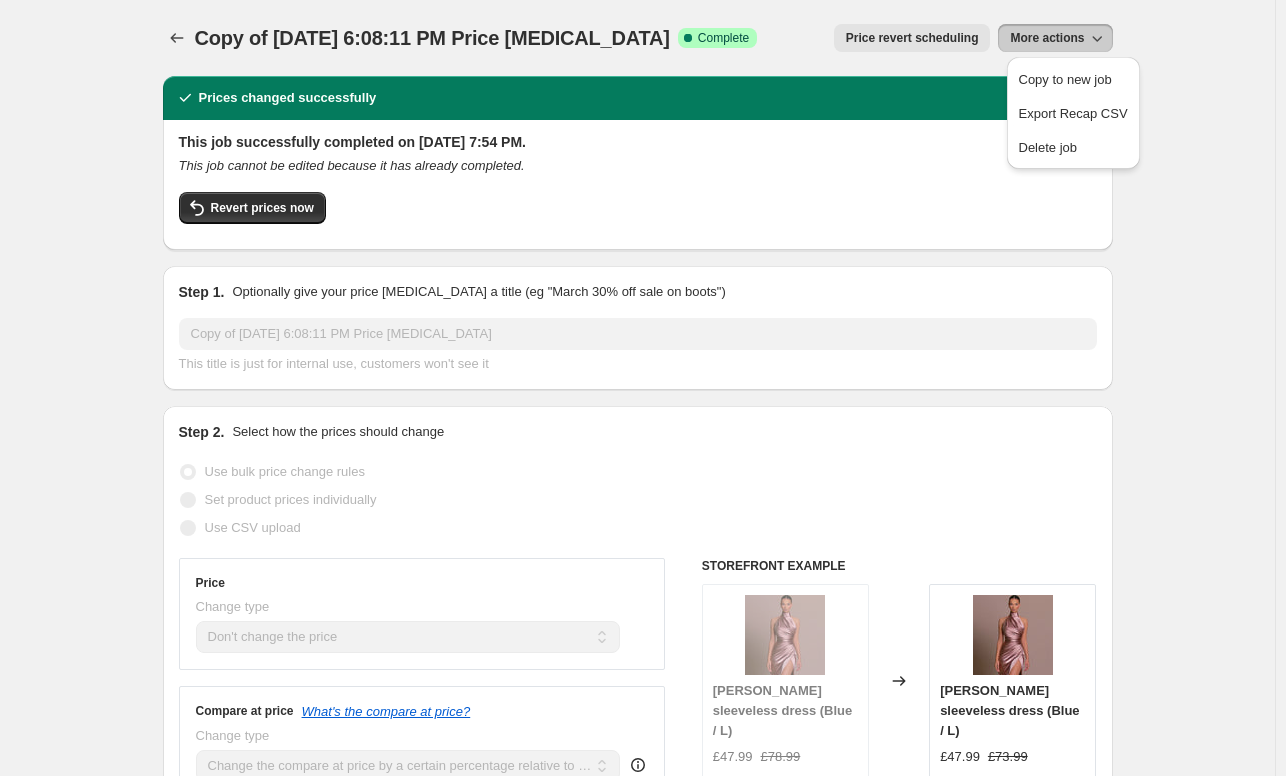 click on "Copy of Jul 19, 2025, 6:08:11 PM Price change job. This page is ready Copy of Jul 19, 2025, 6:08:11 PM Price change job Success Complete Complete Price revert scheduling Copy to new job Export Recap CSV Delete job More actions Price revert scheduling More actions" at bounding box center [638, 38] 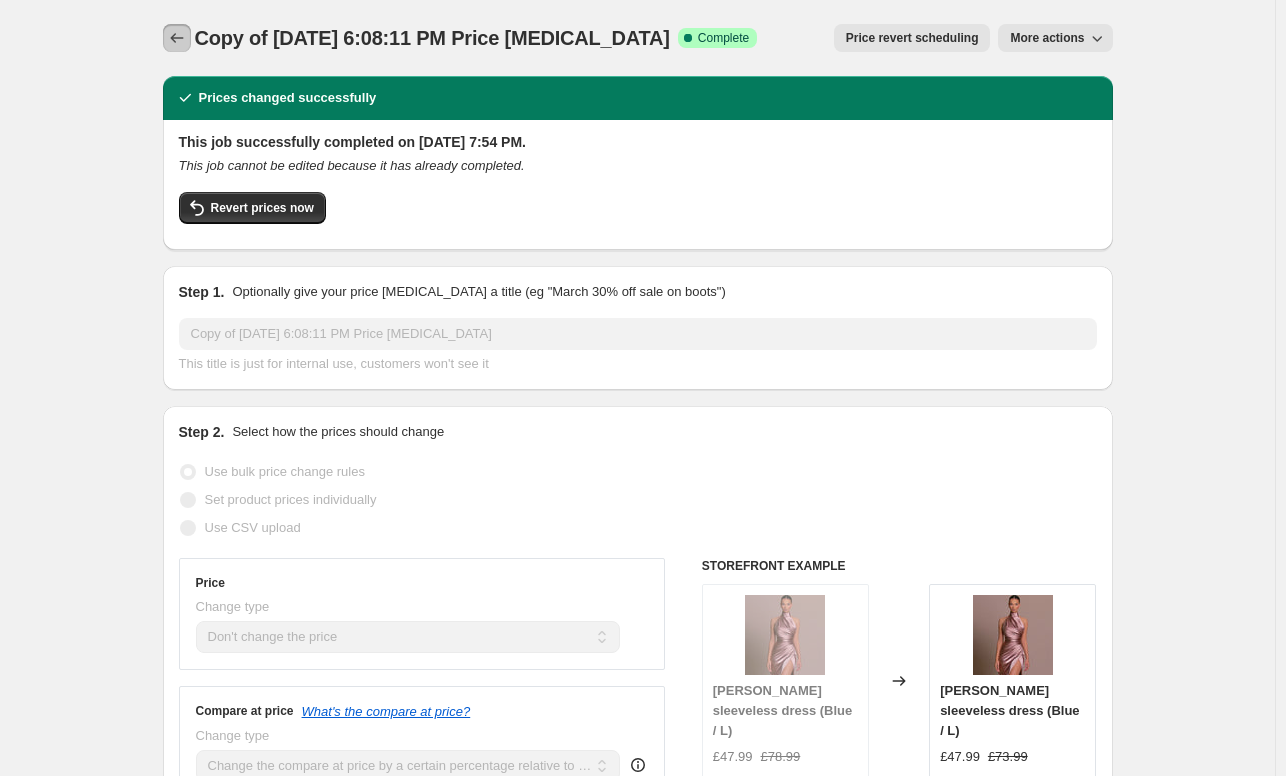 click 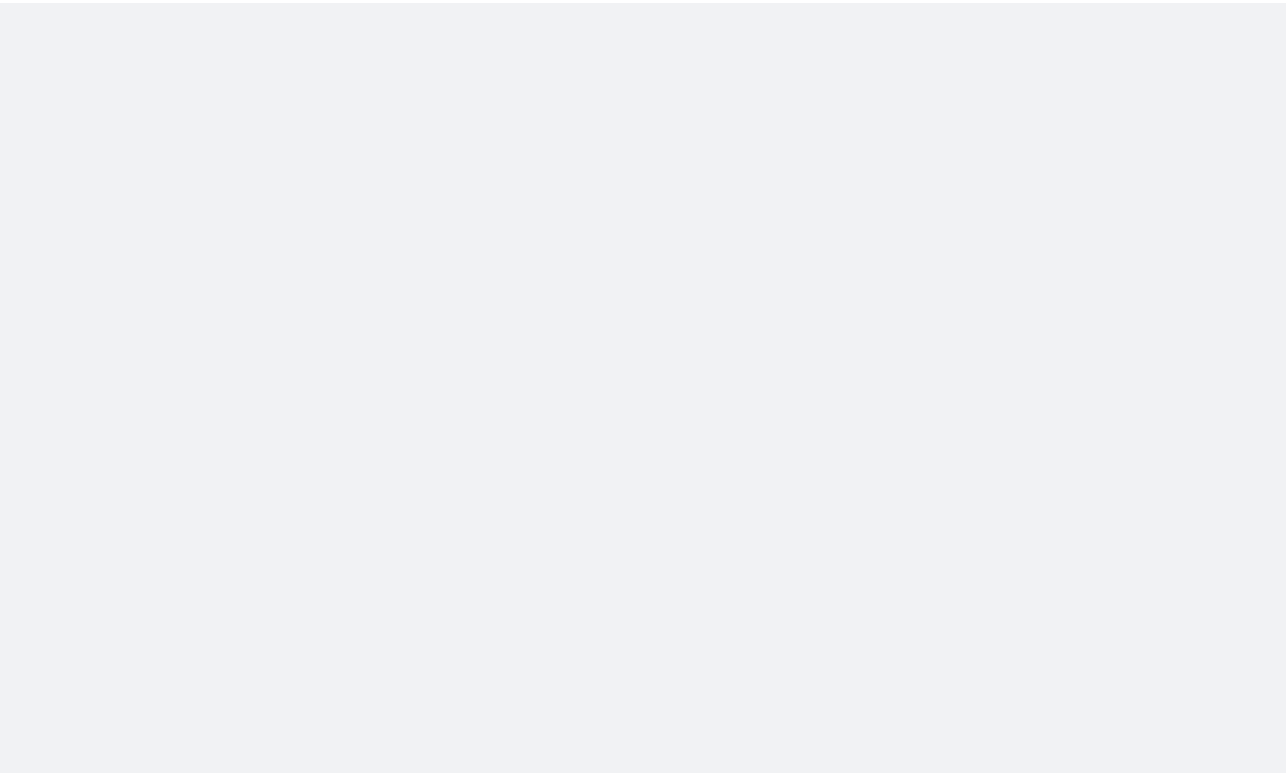scroll, scrollTop: 0, scrollLeft: 0, axis: both 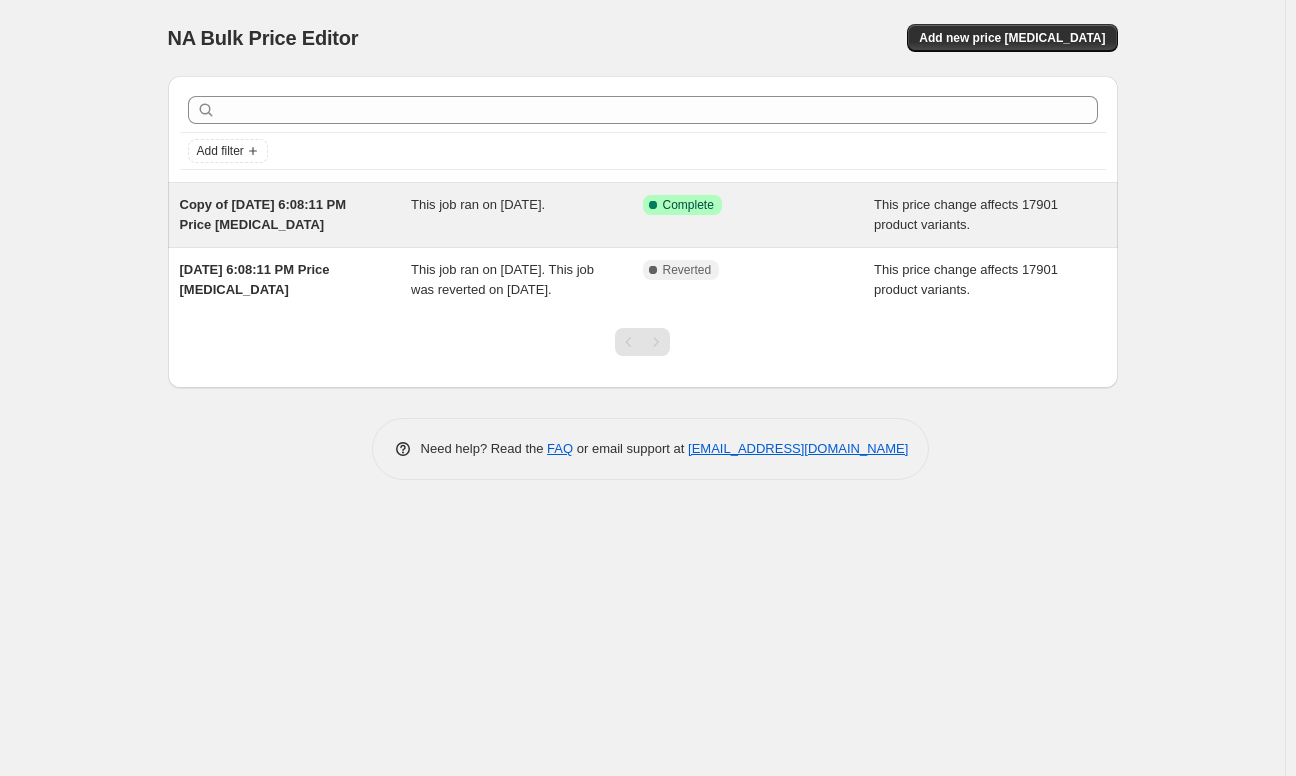 click on "This price change affects 17901 product variants." at bounding box center (966, 214) 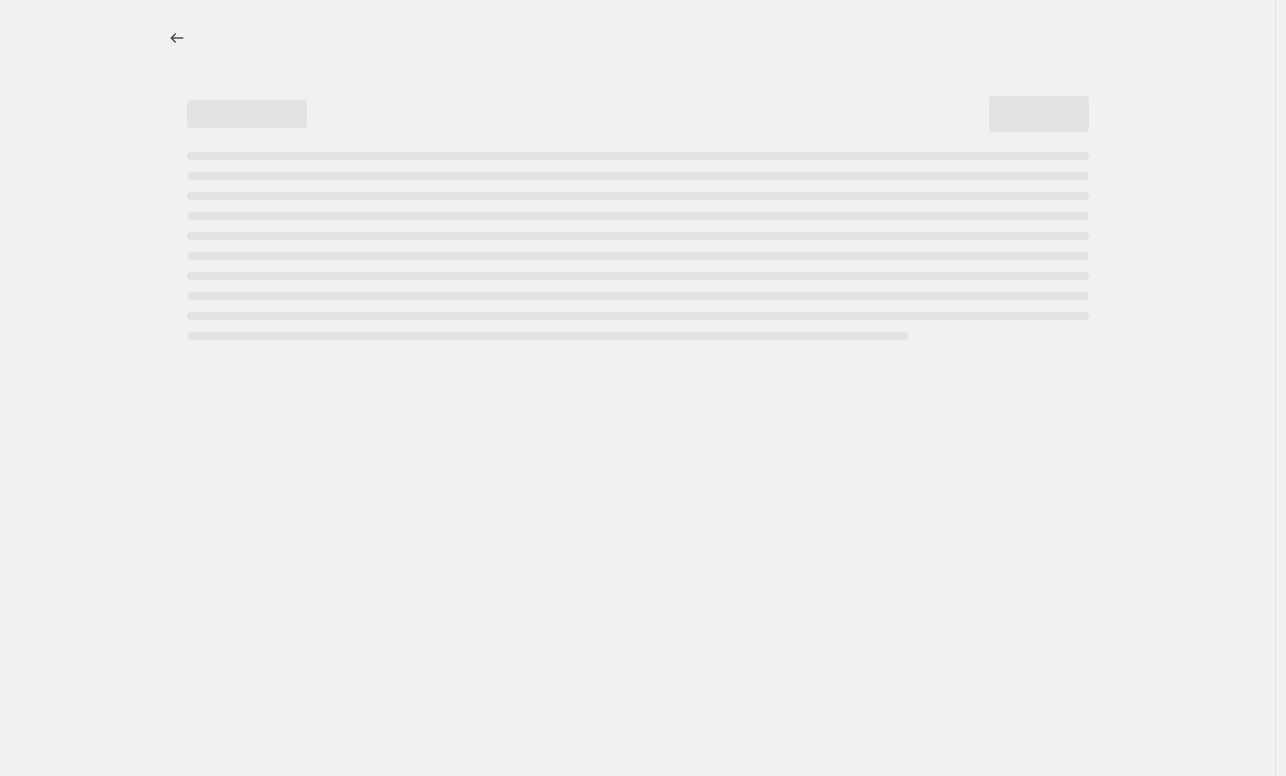 select on "no_change" 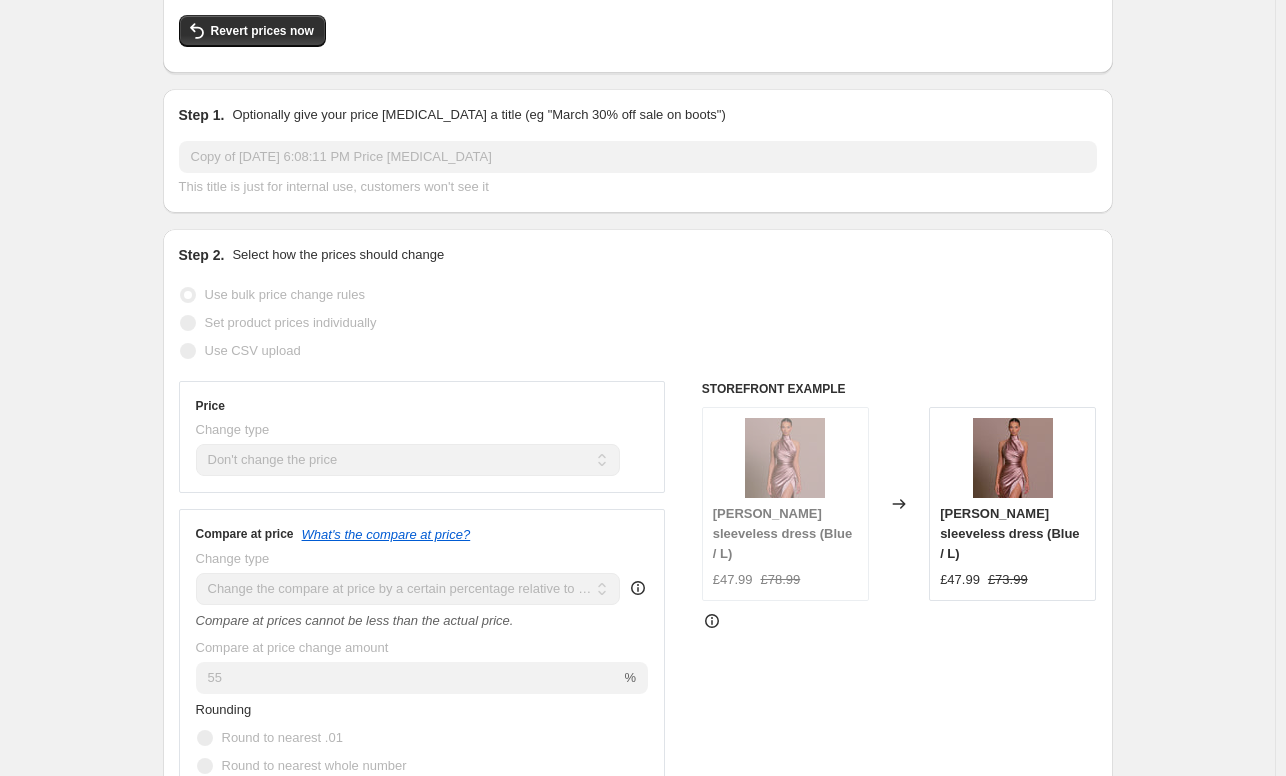 scroll, scrollTop: 0, scrollLeft: 0, axis: both 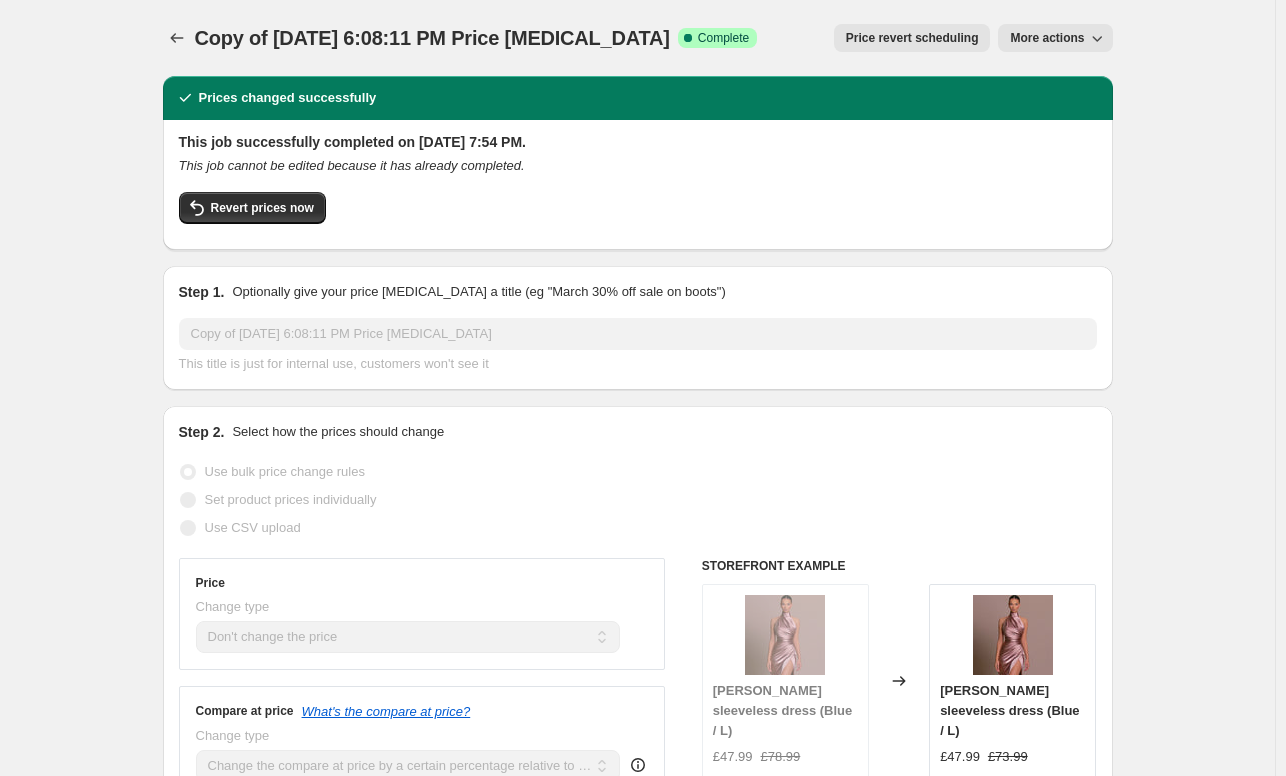click on "More actions" at bounding box center (1047, 38) 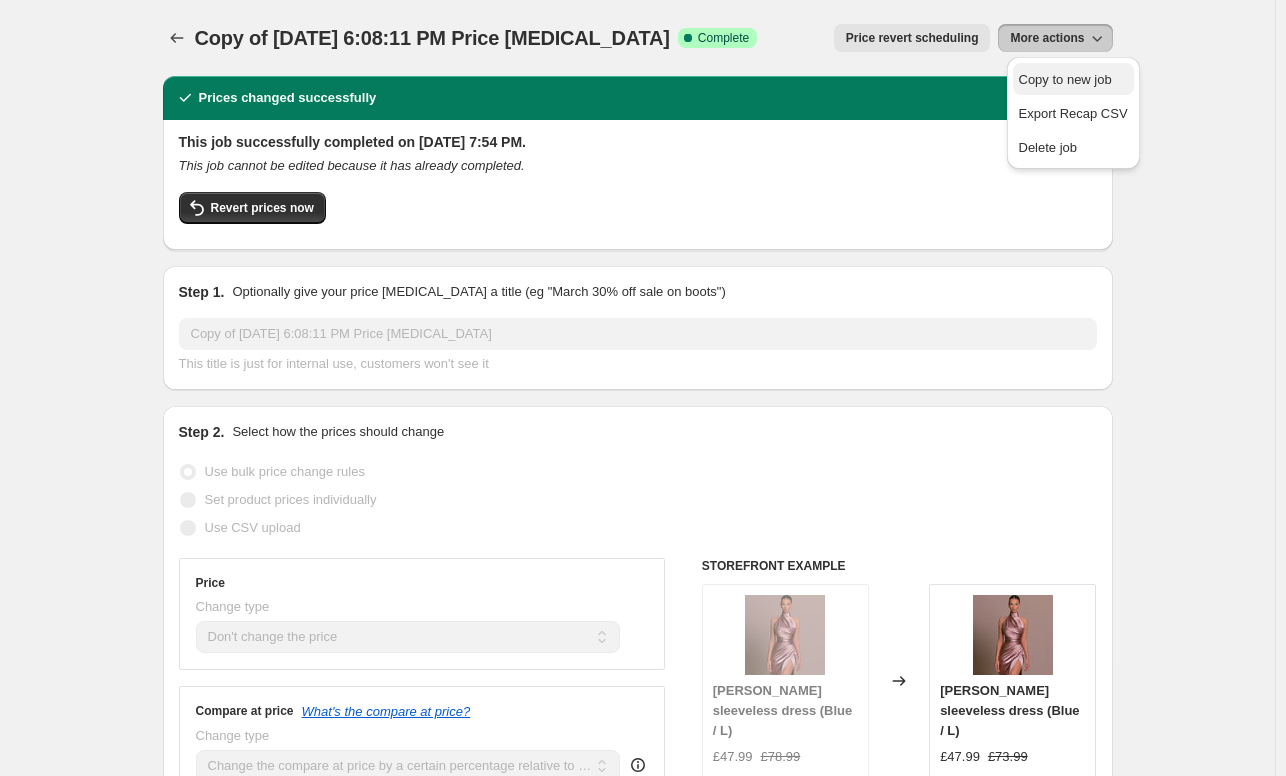 click on "Copy to new job" at bounding box center (1065, 79) 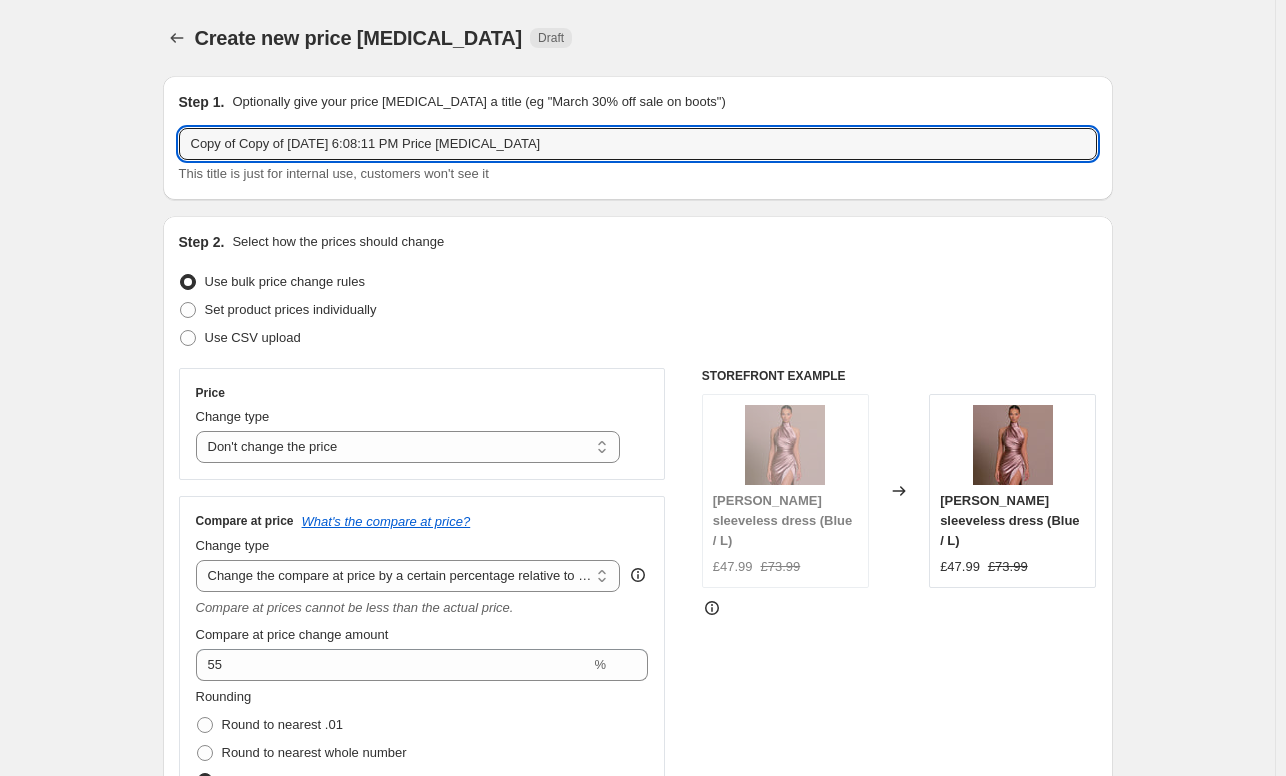 drag, startPoint x: 567, startPoint y: 147, endPoint x: 78, endPoint y: 150, distance: 489.00922 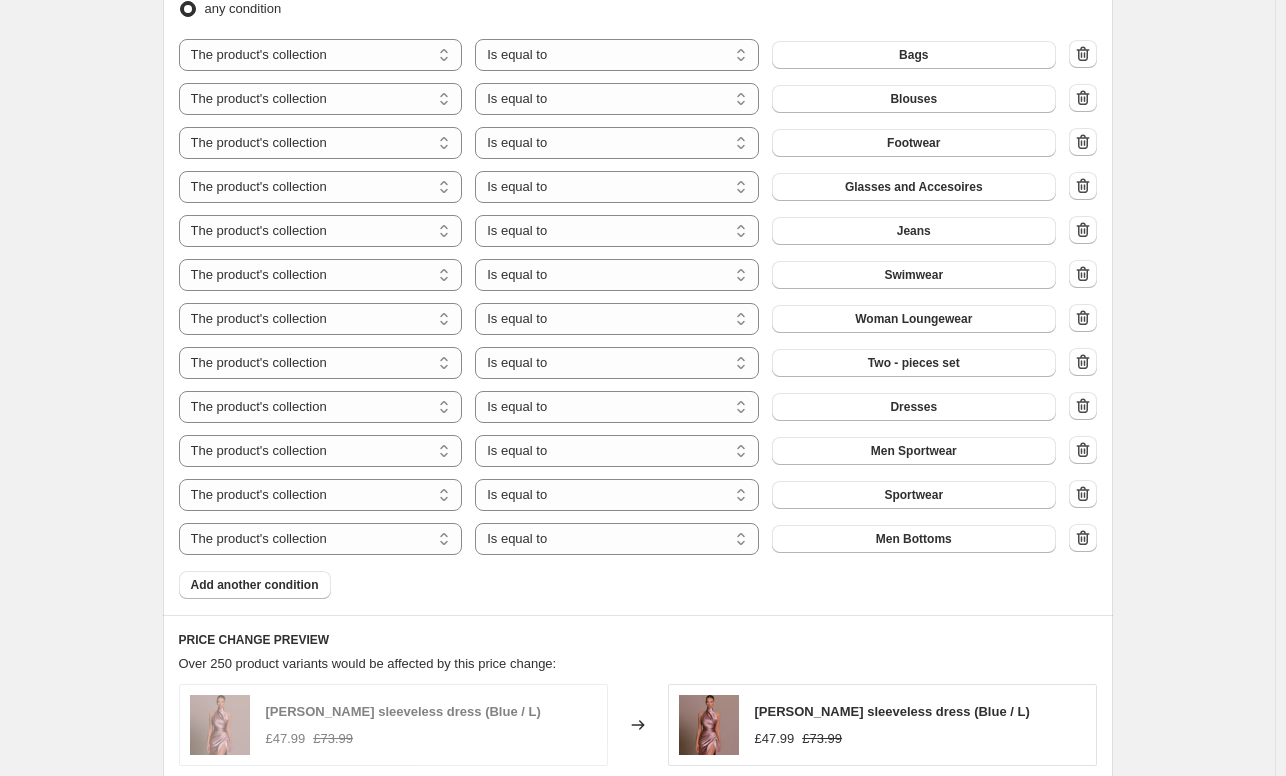 scroll, scrollTop: 1242, scrollLeft: 0, axis: vertical 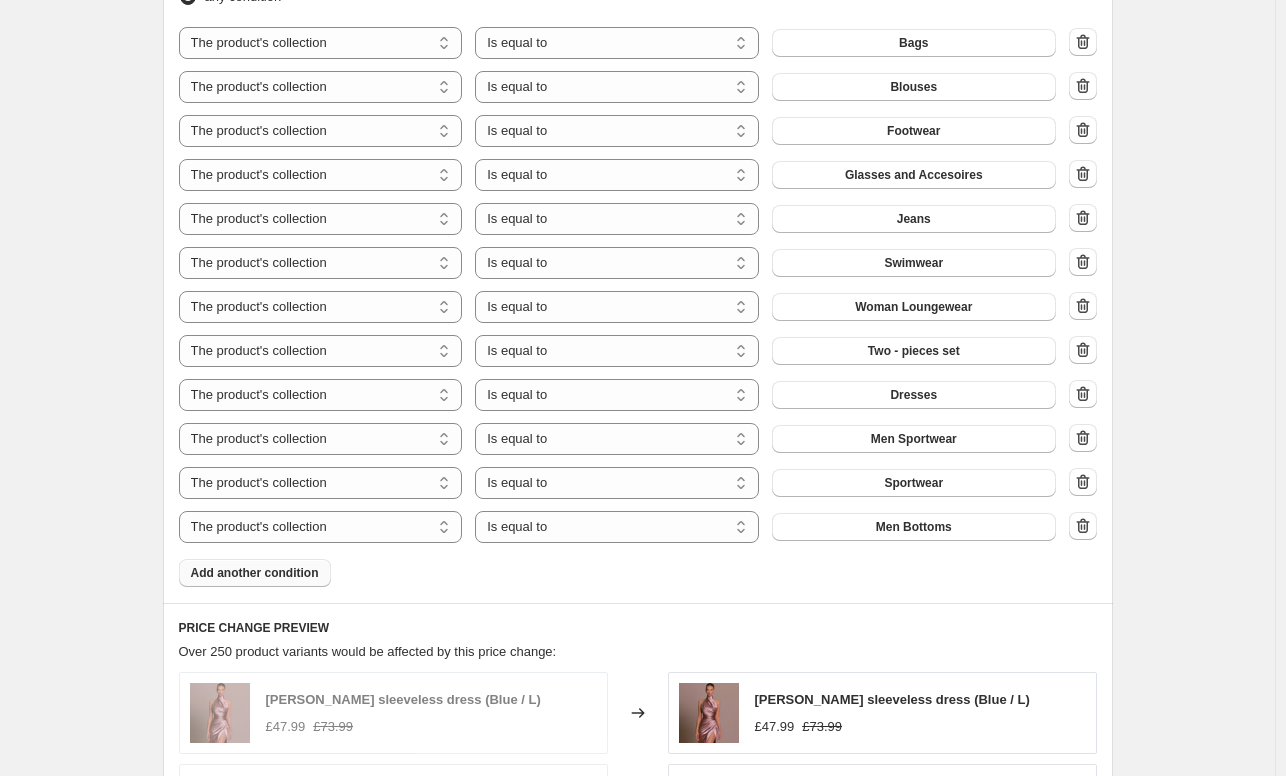 type on "35% Discount" 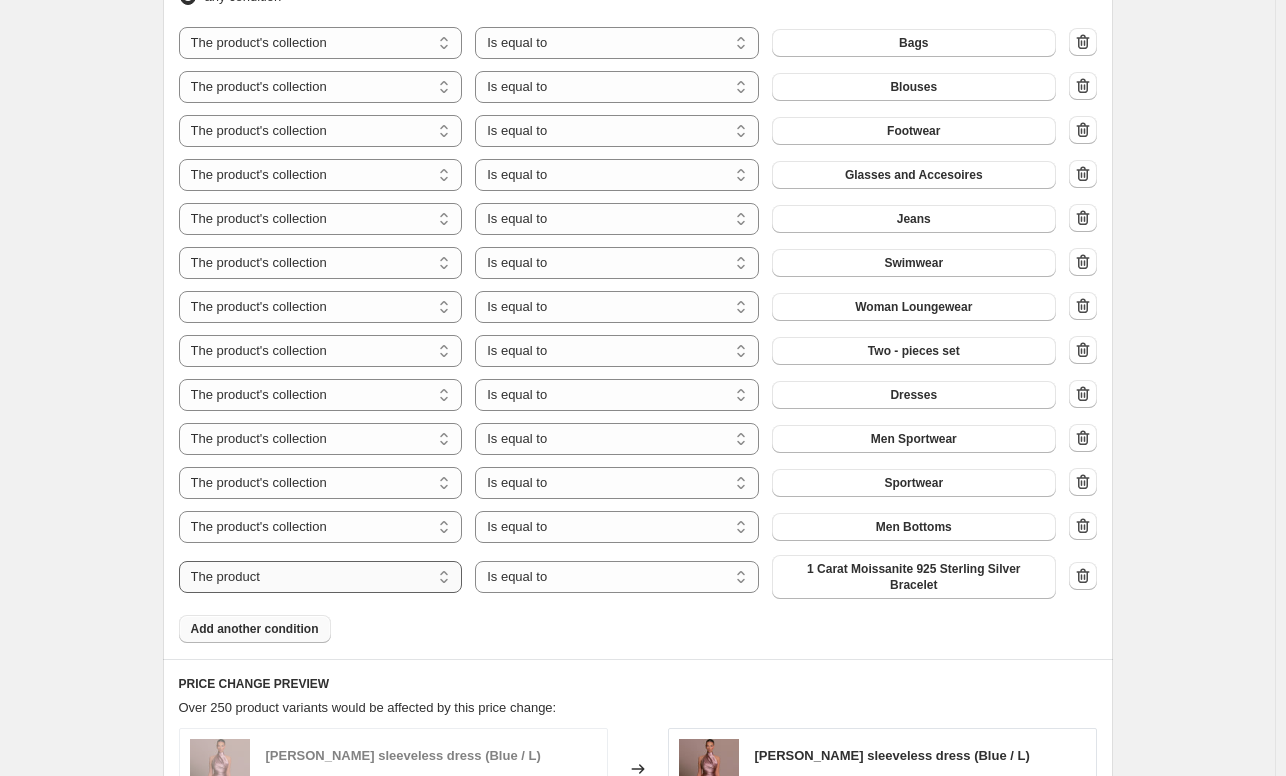 click on "The product The product's collection The product's tag The product's vendor The product's status The variant's title Inventory quantity" at bounding box center (321, 577) 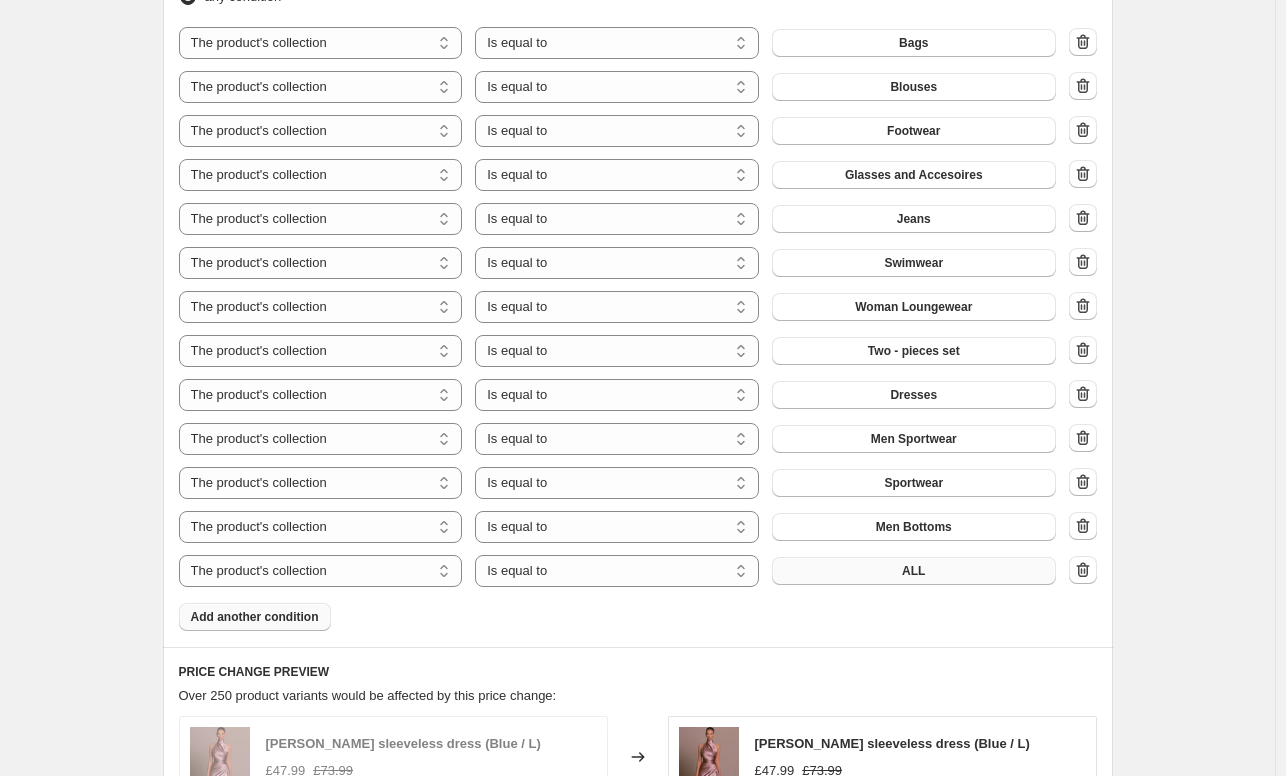 click on "ALL" at bounding box center (914, 571) 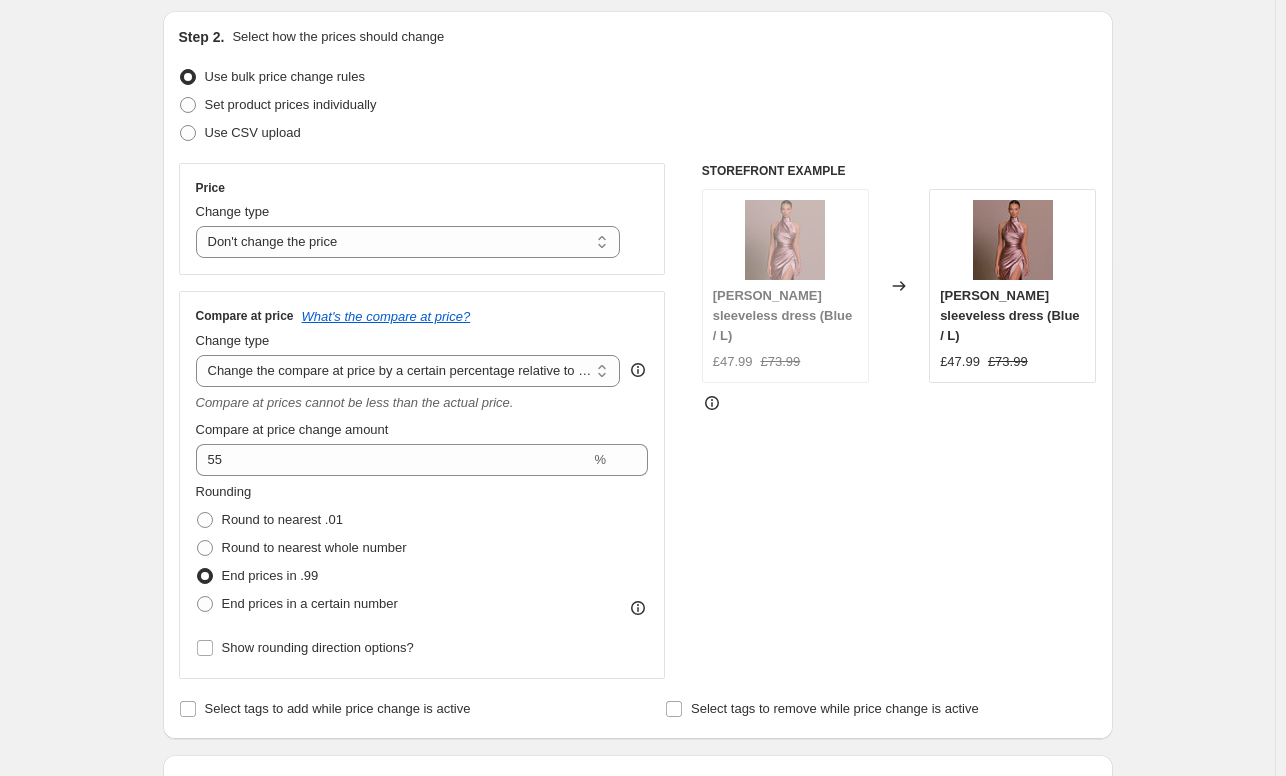 scroll, scrollTop: 0, scrollLeft: 0, axis: both 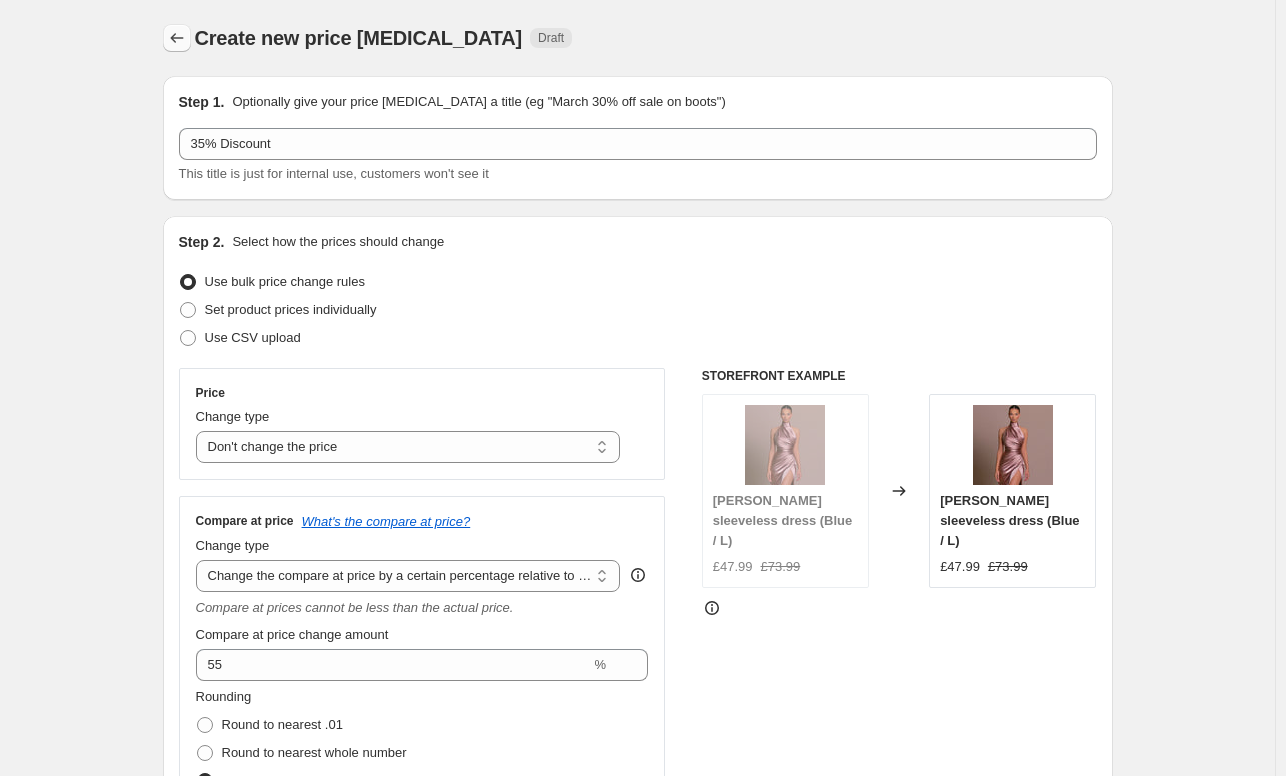 click 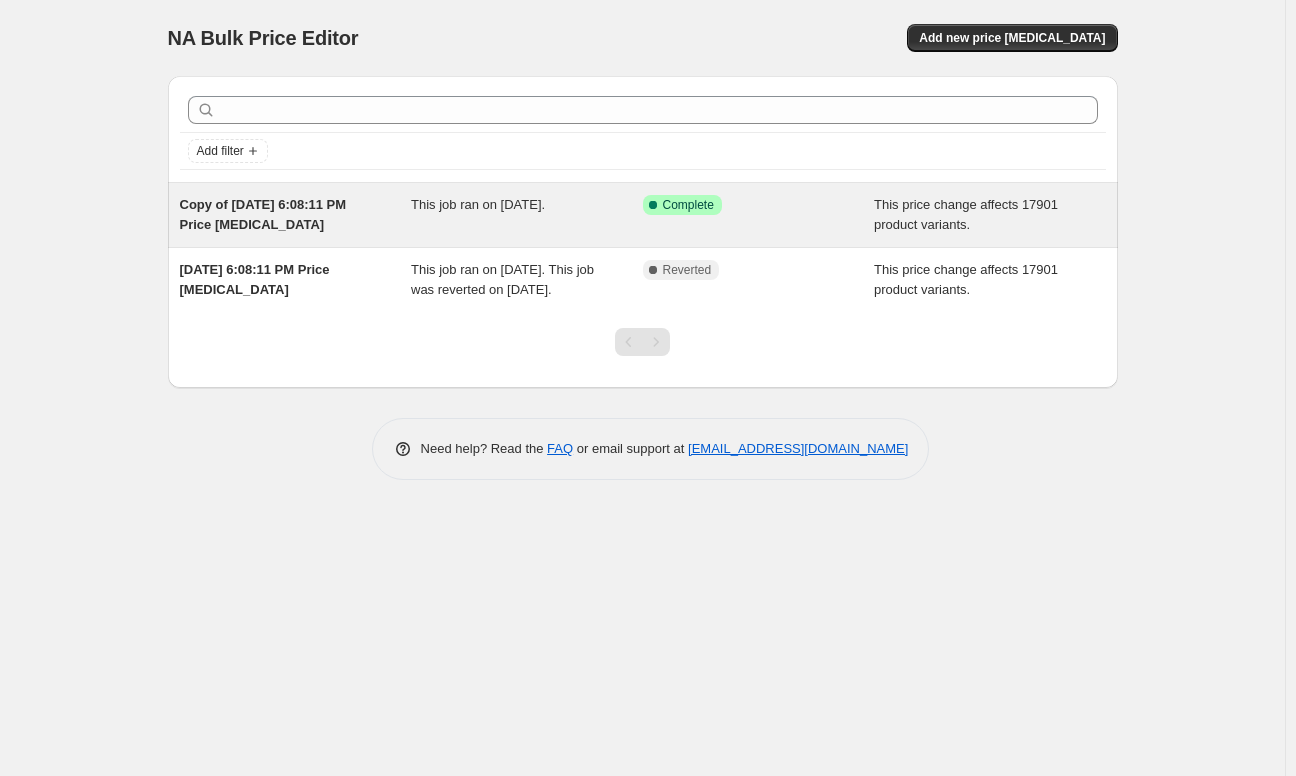 click on "This job ran on [DATE]." at bounding box center [527, 215] 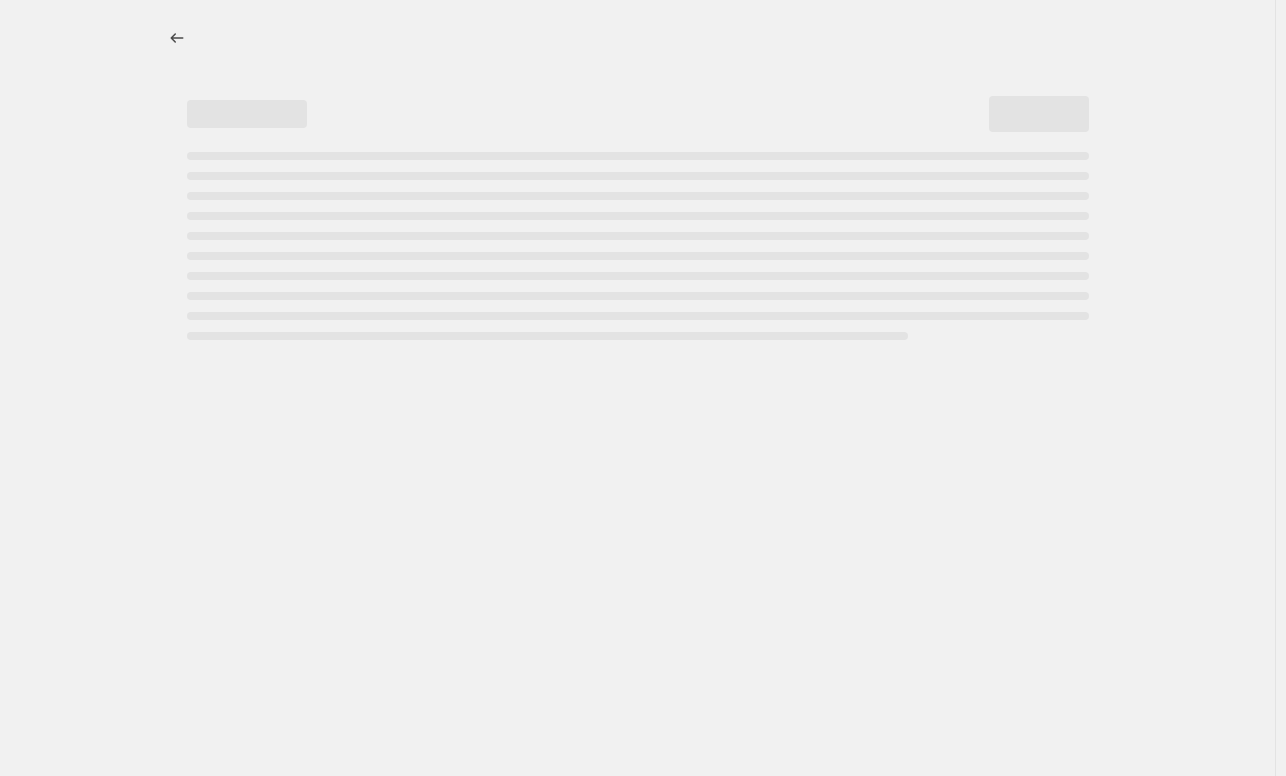 select on "no_change" 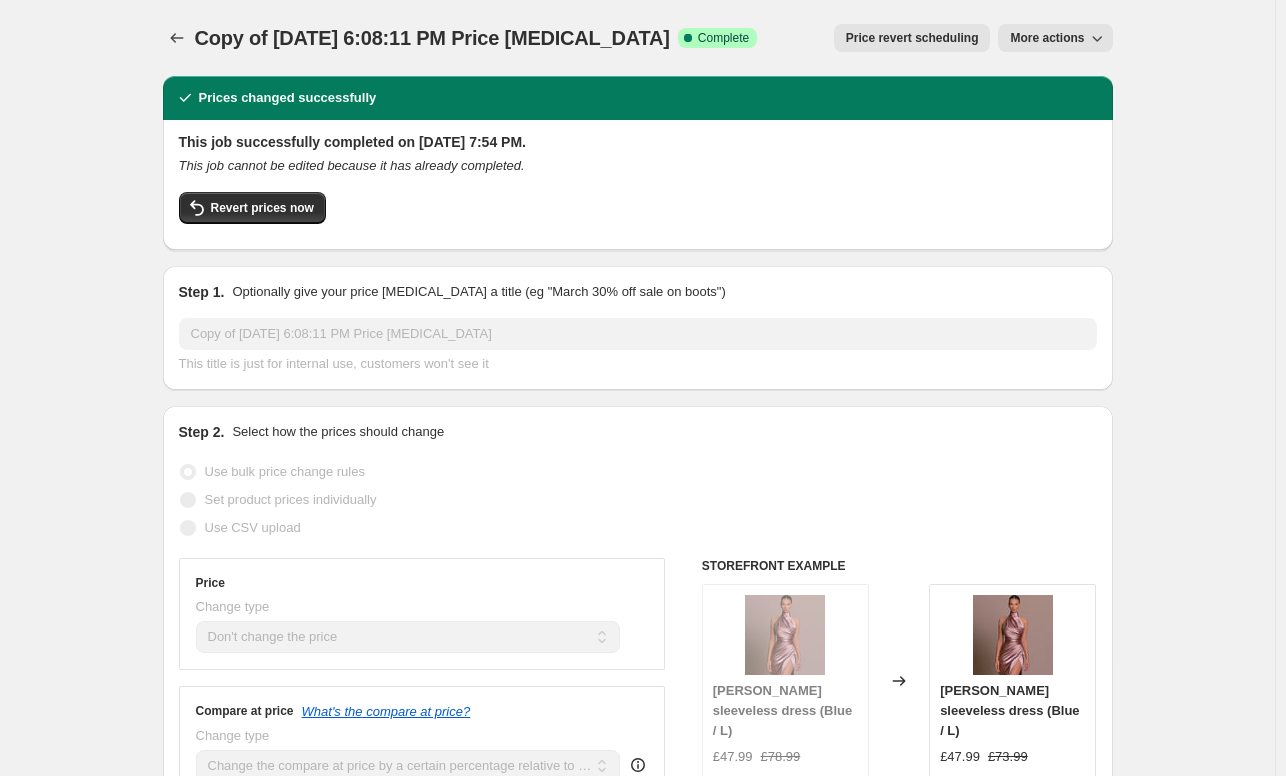 click on "More actions" at bounding box center [1047, 38] 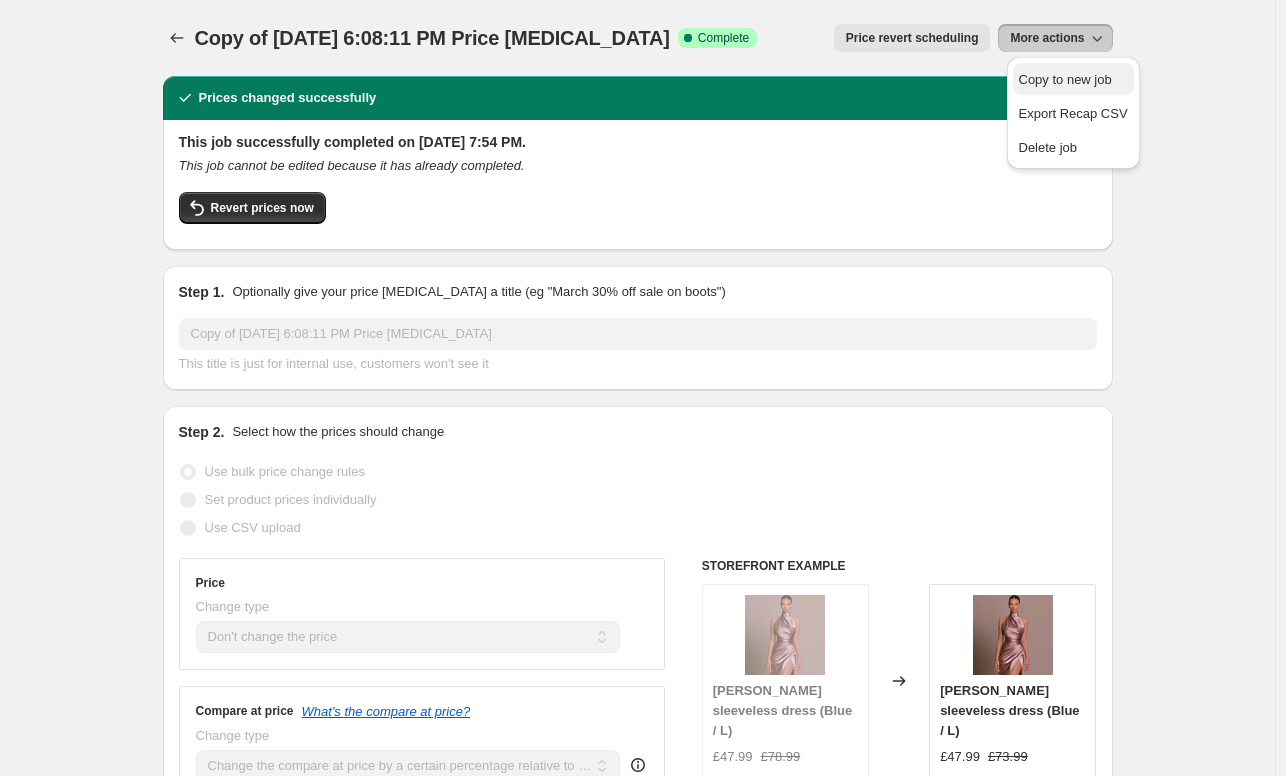 click on "Copy to new job" at bounding box center (1065, 79) 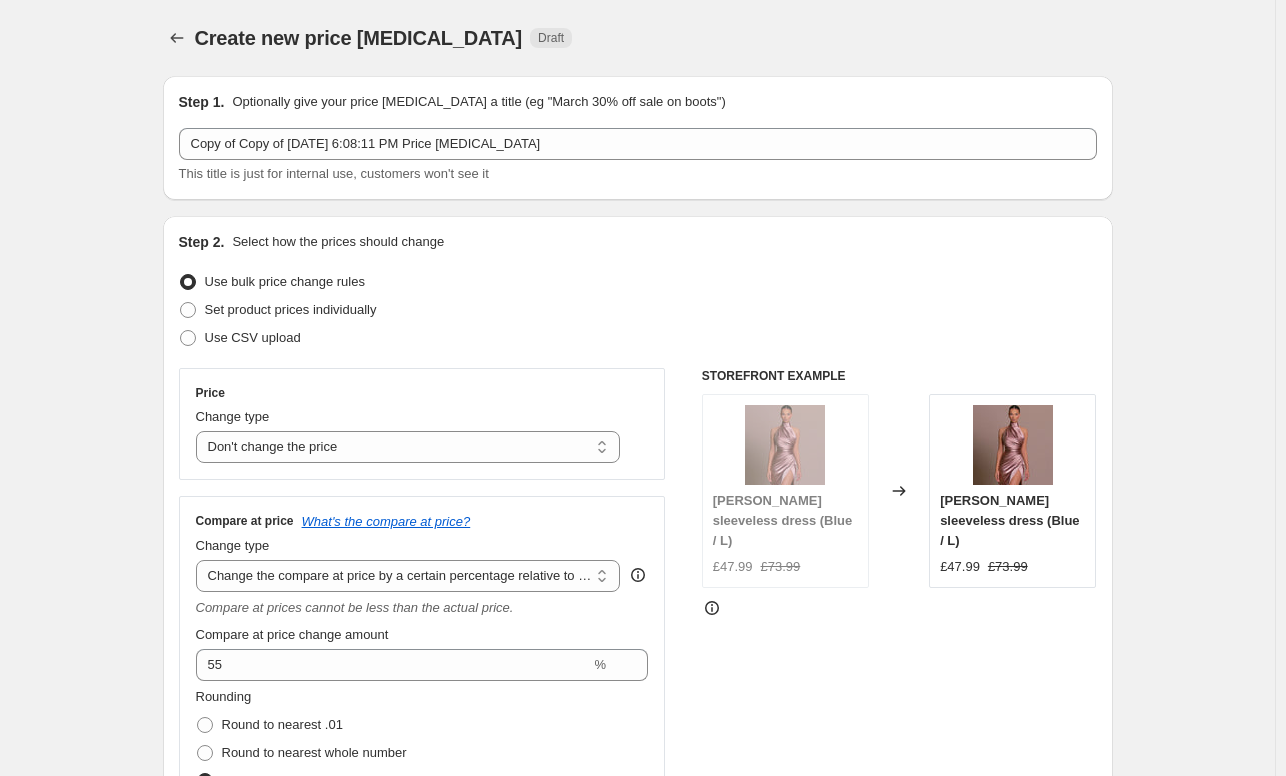 scroll, scrollTop: 4, scrollLeft: 0, axis: vertical 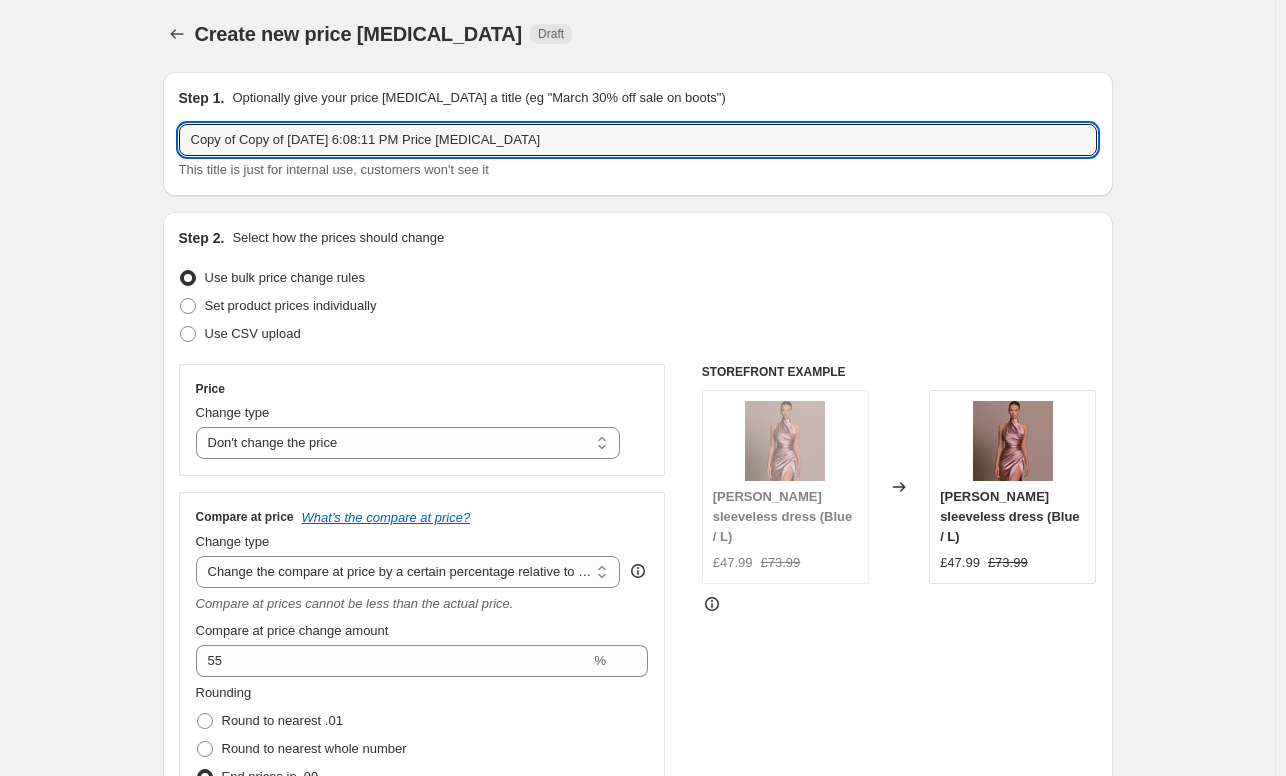 drag, startPoint x: 686, startPoint y: 147, endPoint x: 17, endPoint y: 192, distance: 670.5117 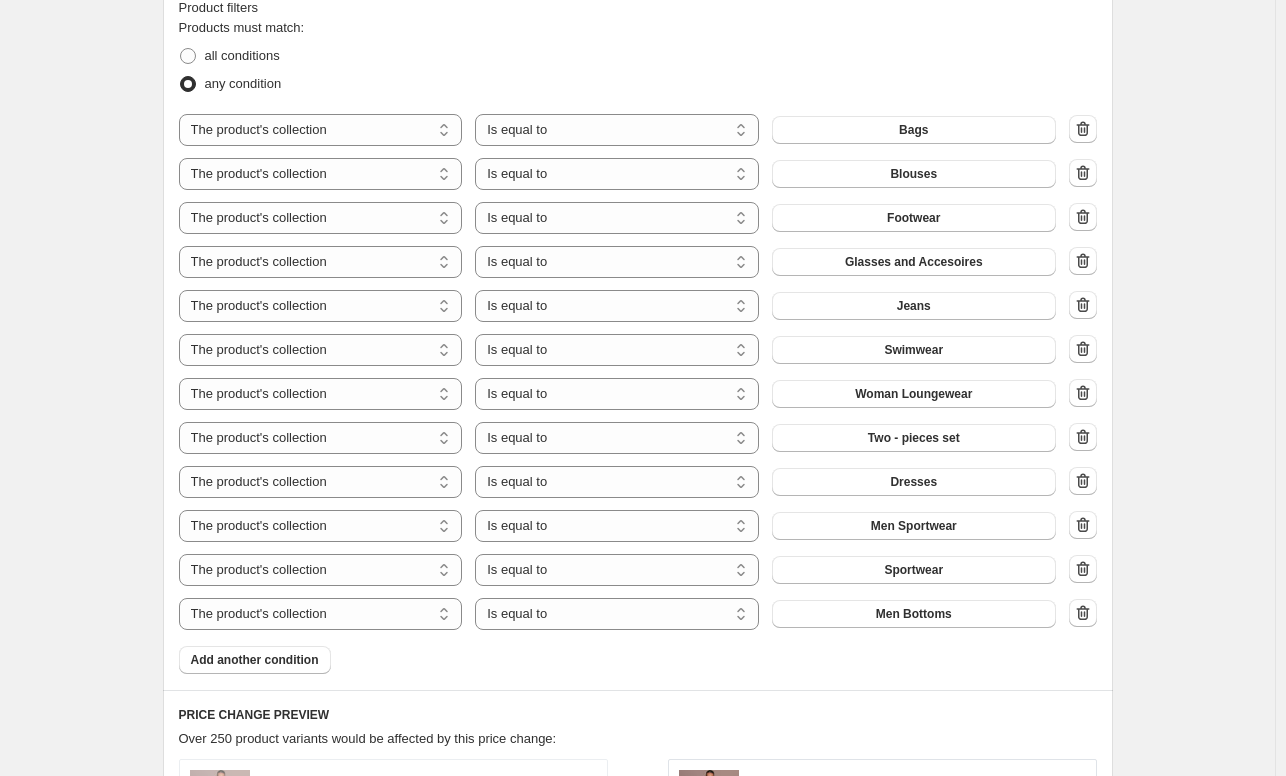 scroll, scrollTop: 1188, scrollLeft: 0, axis: vertical 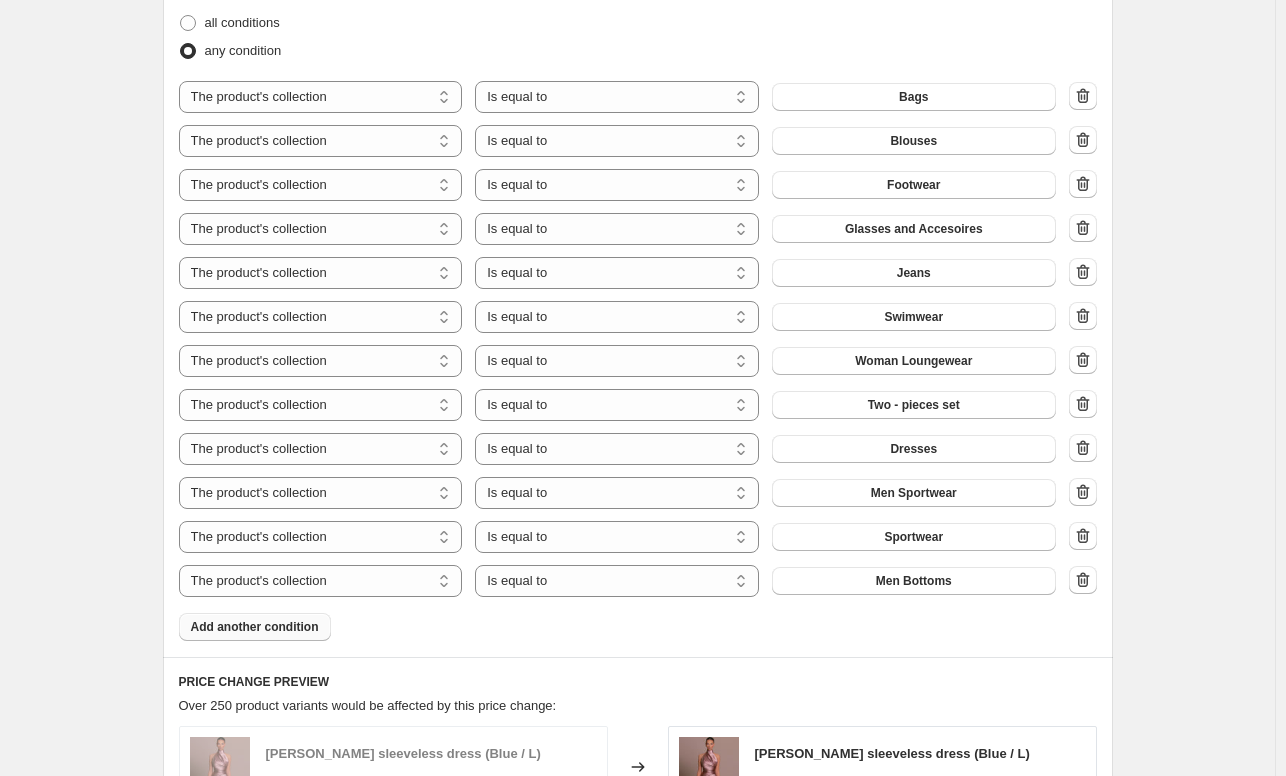 type on "Summer sale 35%" 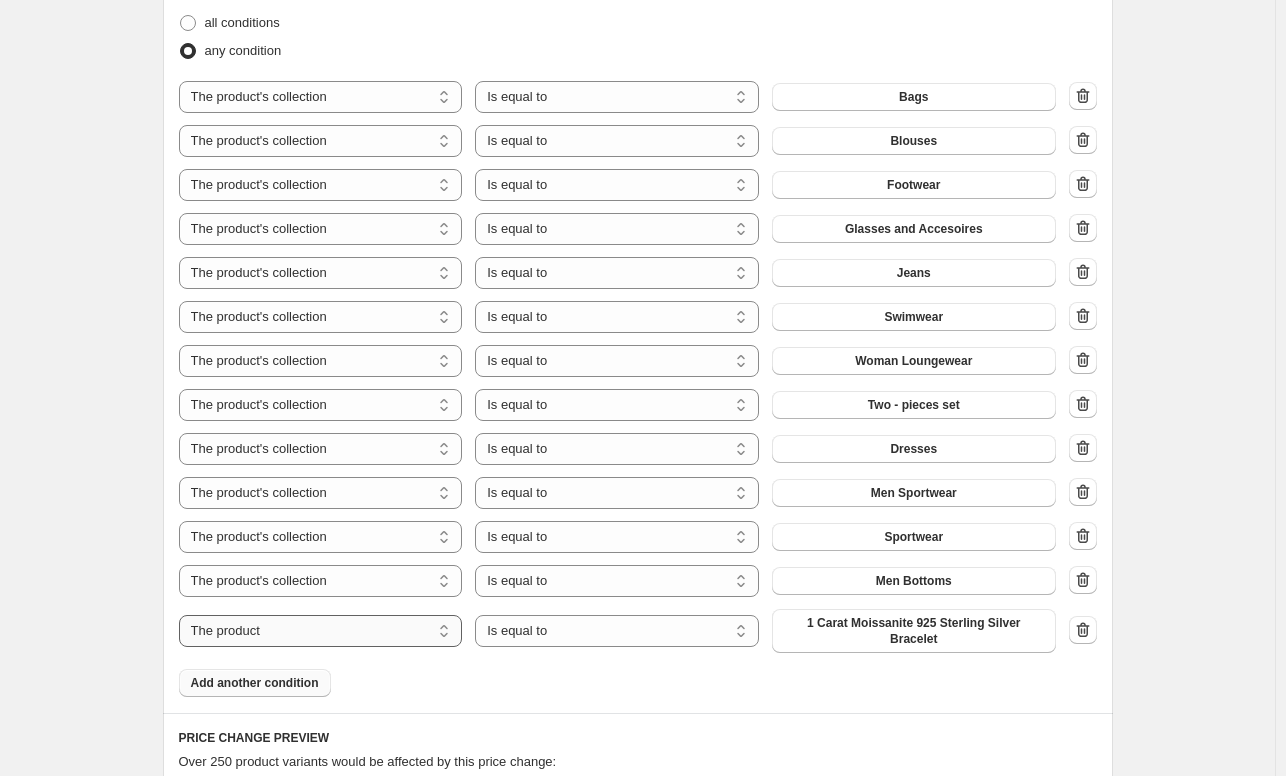 click on "The product The product's collection The product's tag The product's vendor The product's status The variant's title Inventory quantity" at bounding box center (321, 631) 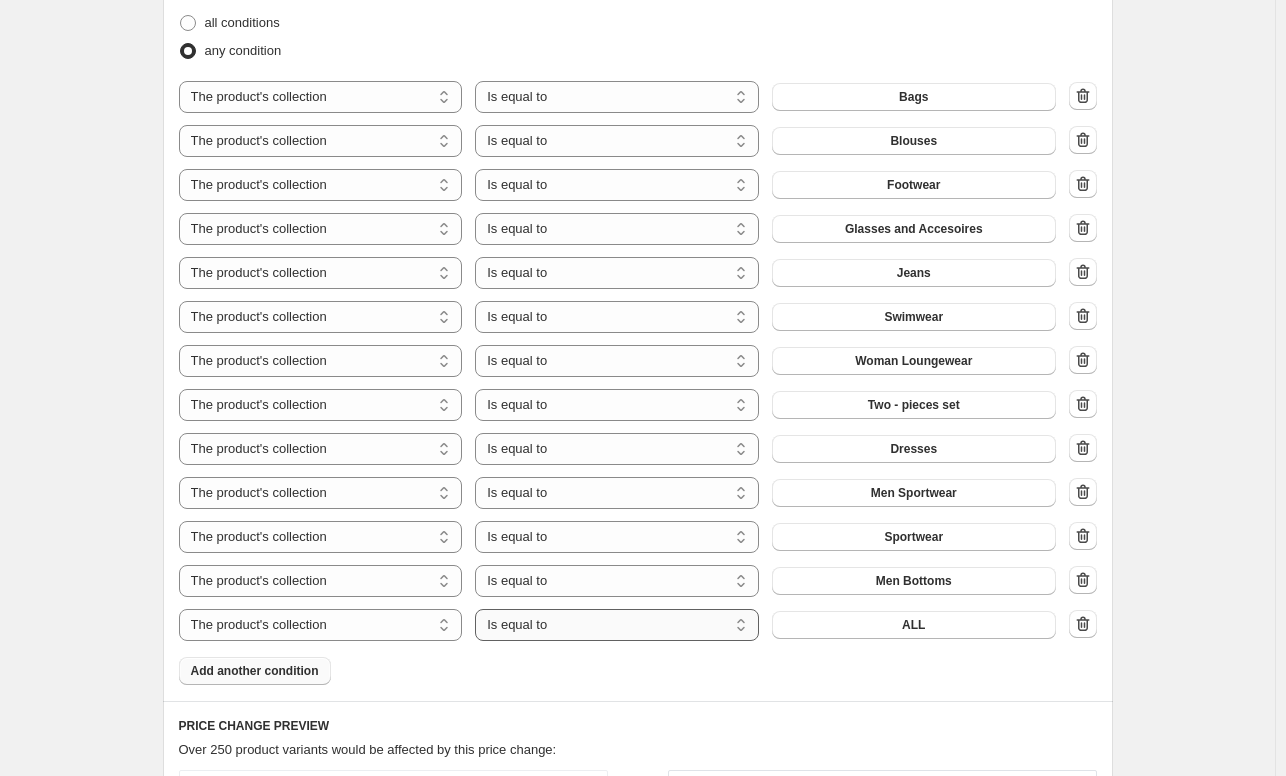 click on "Is equal to Is not equal to" at bounding box center (617, 625) 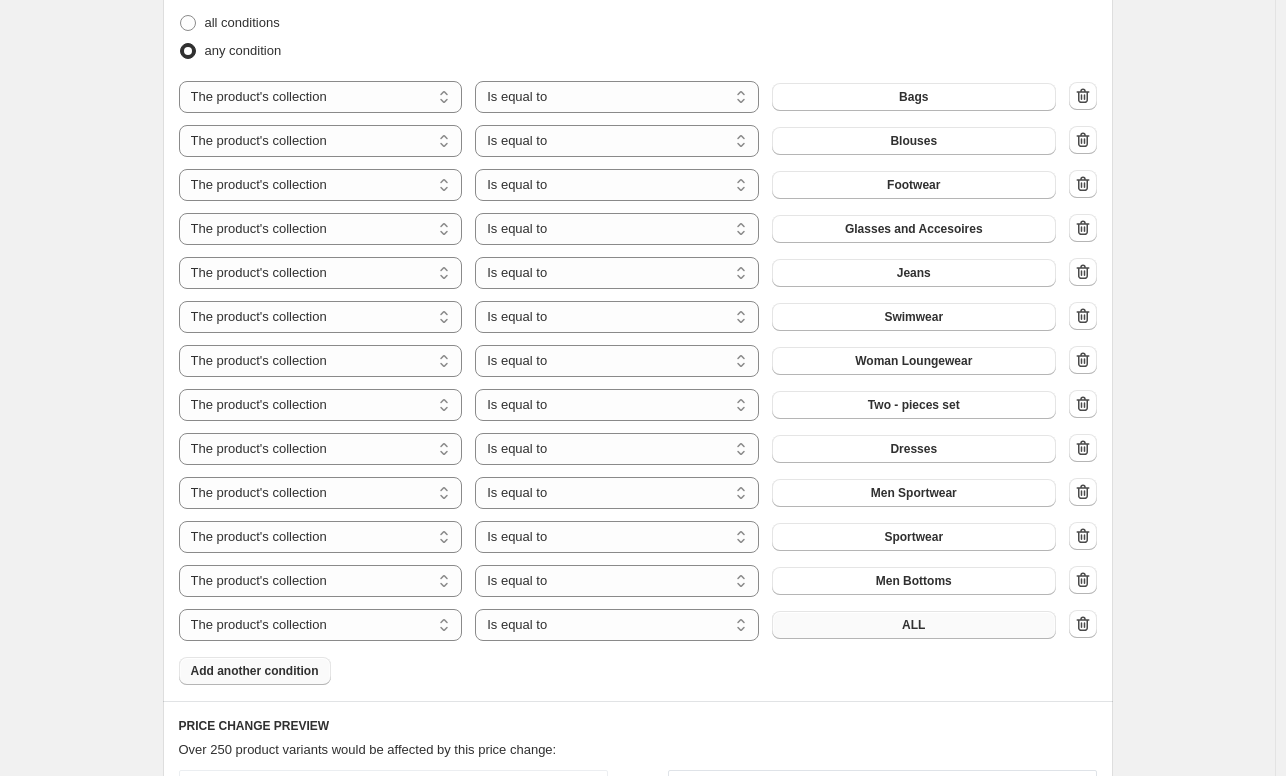 click on "ALL" at bounding box center [914, 625] 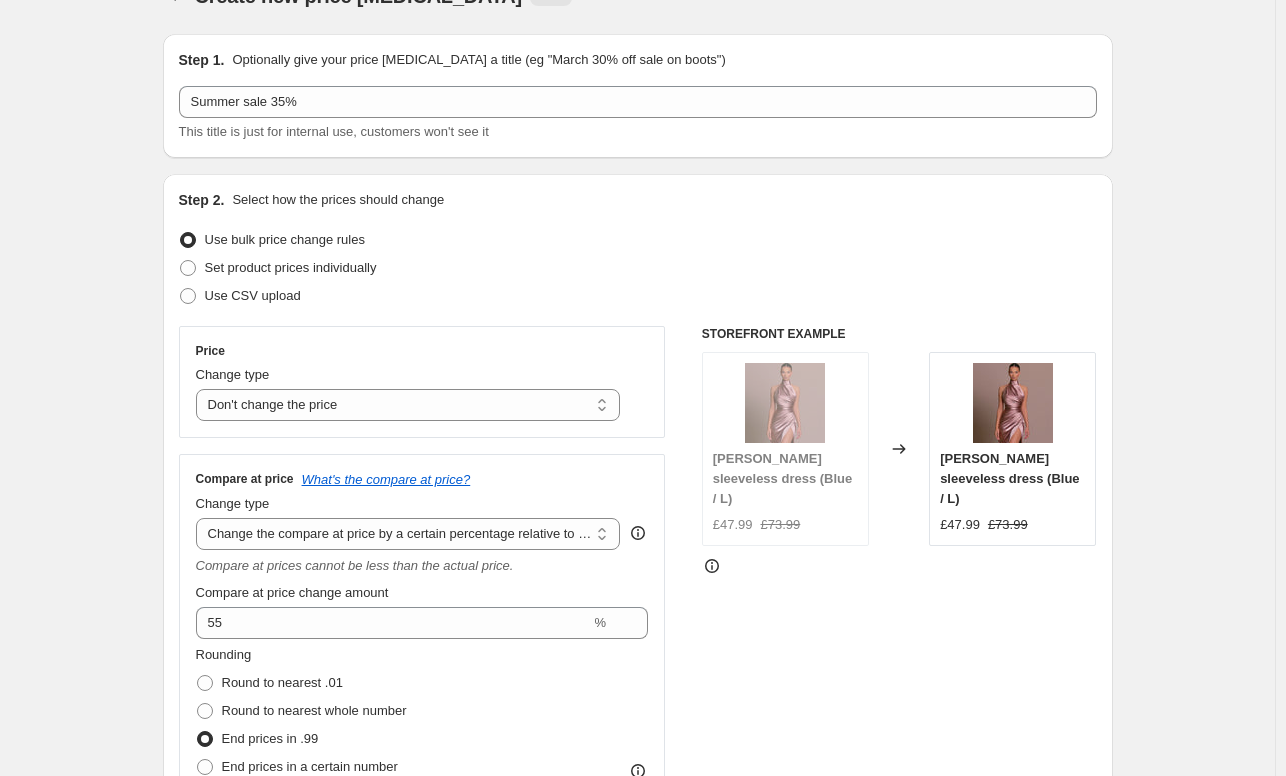 scroll, scrollTop: 0, scrollLeft: 0, axis: both 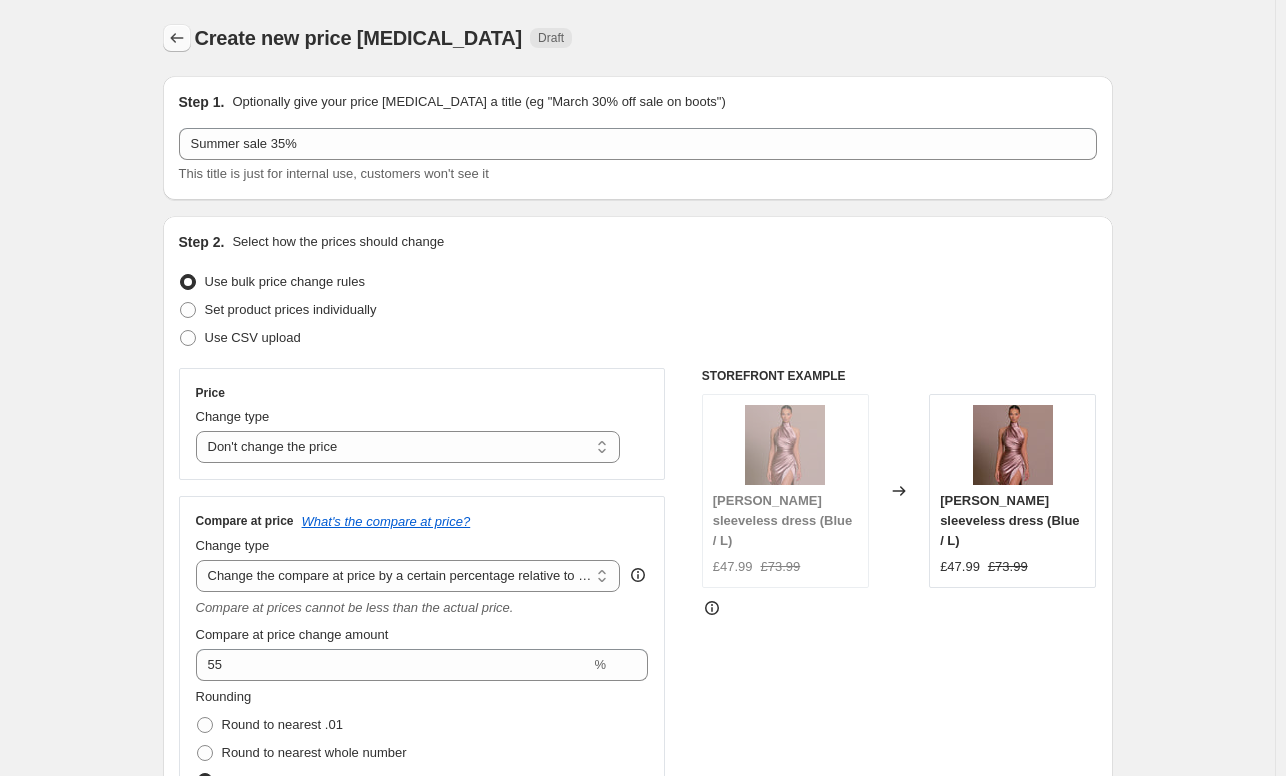 click at bounding box center (177, 38) 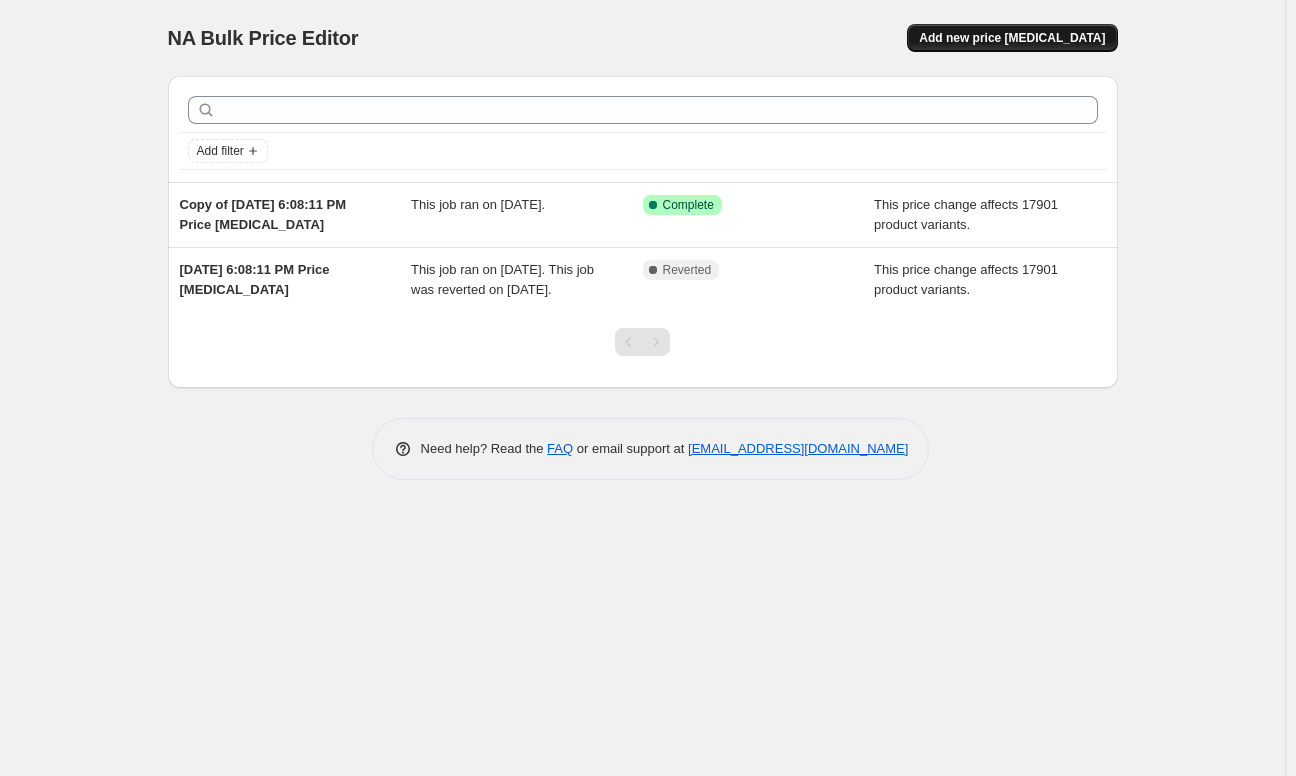 click on "Add new price [MEDICAL_DATA]" at bounding box center (1012, 38) 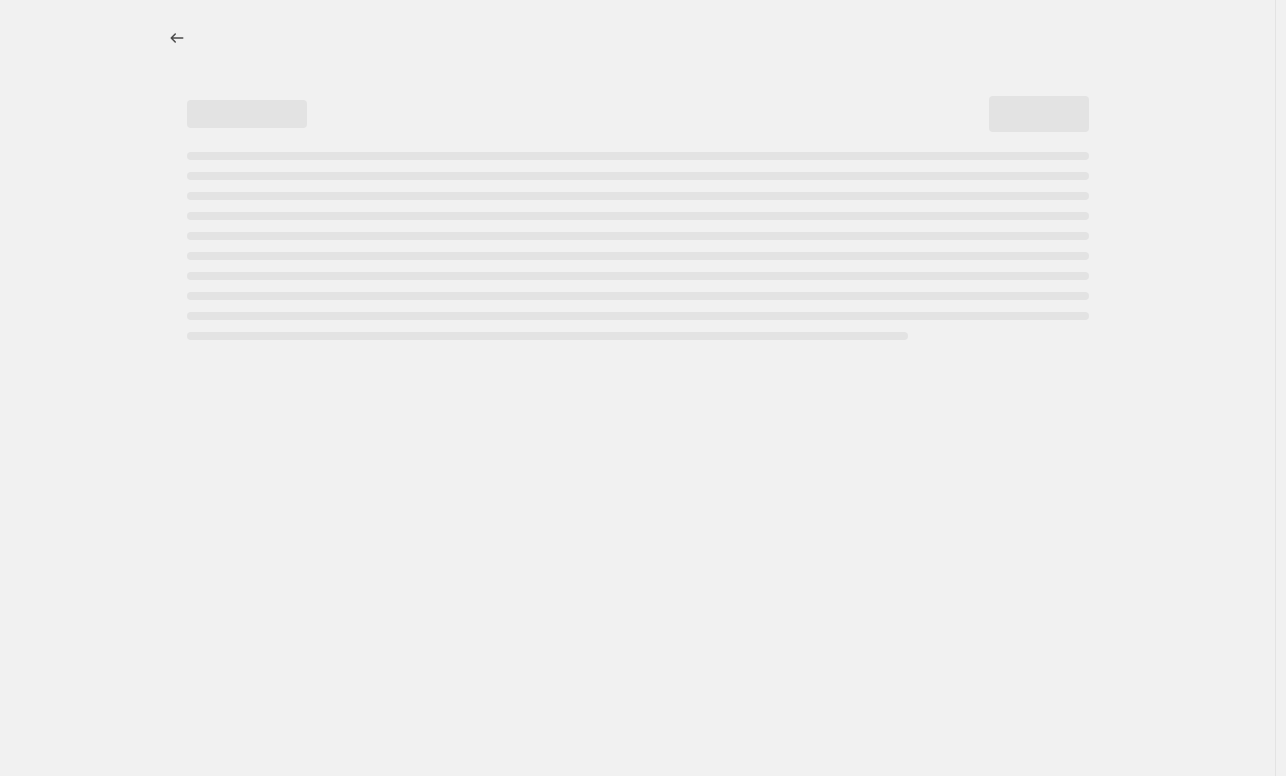 select on "percentage" 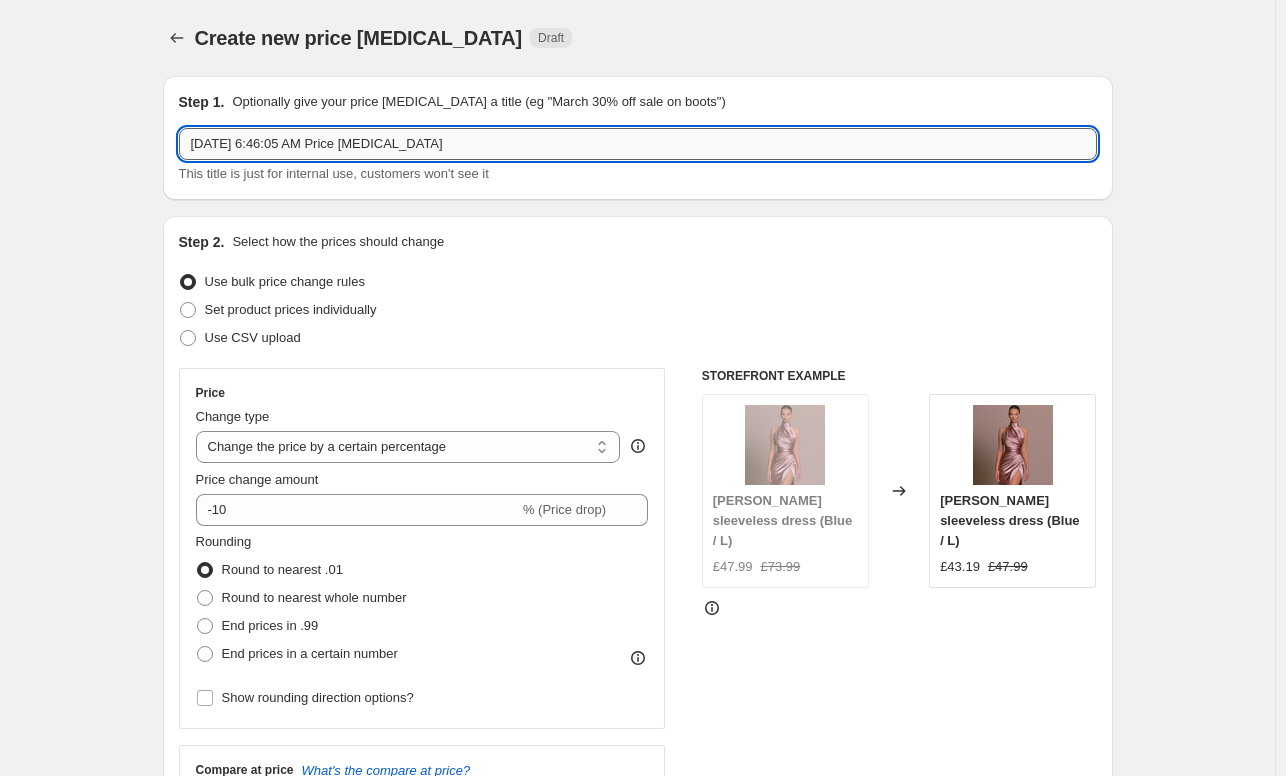 click on "[DATE] 6:46:05 AM Price [MEDICAL_DATA]" at bounding box center [638, 144] 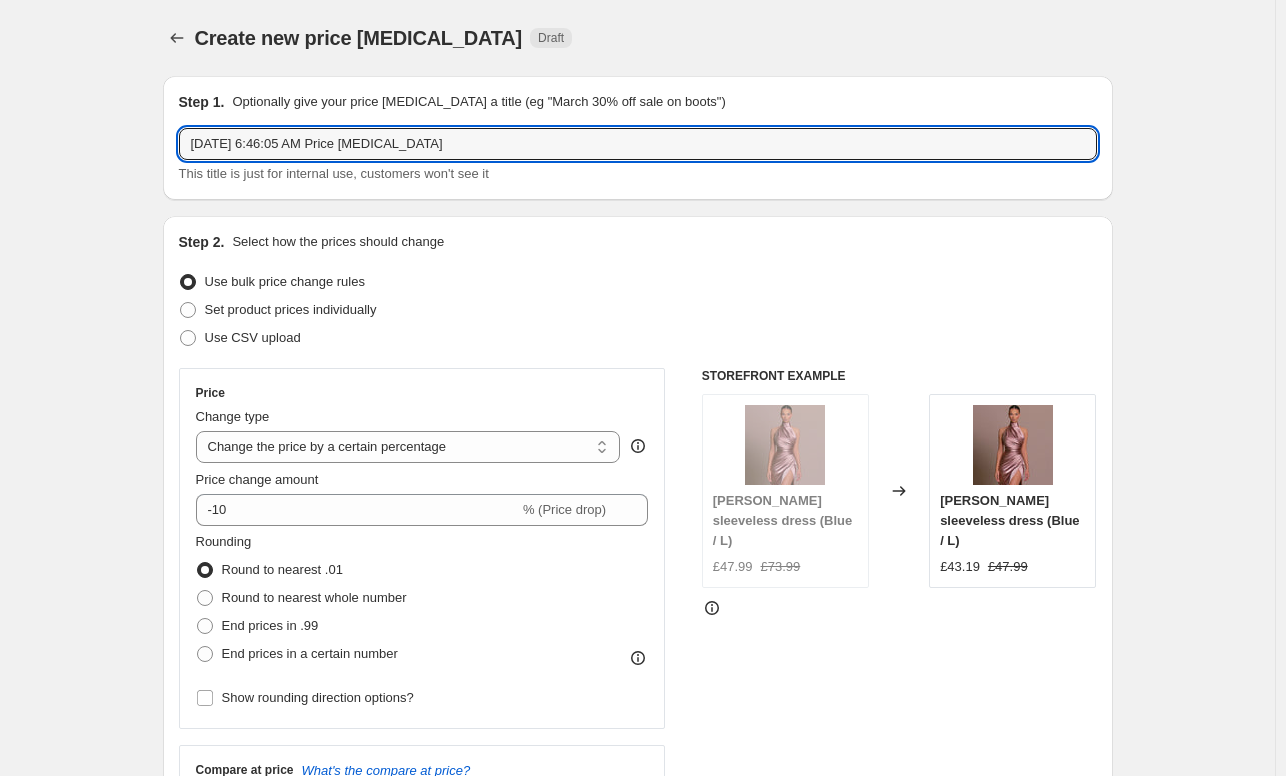 drag, startPoint x: 485, startPoint y: 152, endPoint x: -20, endPoint y: 107, distance: 507.00098 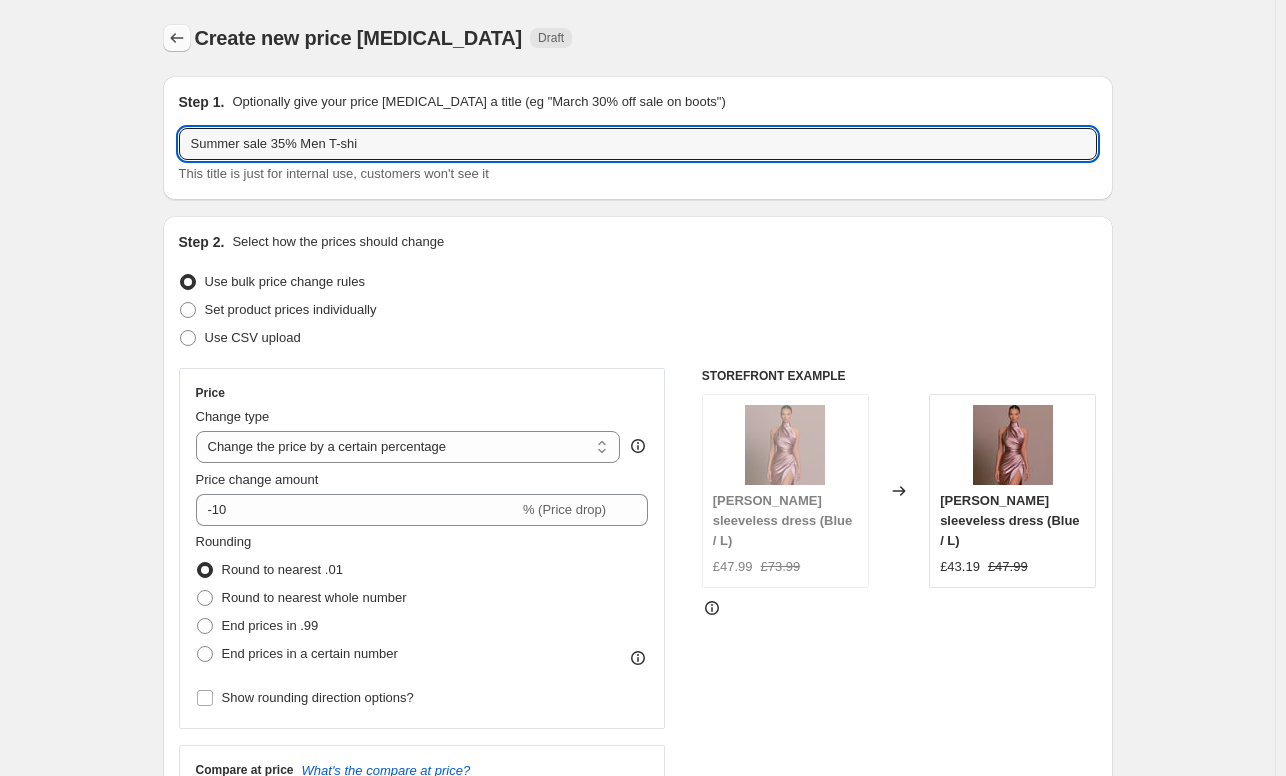 type on "Summer sale 35% Men T-shi" 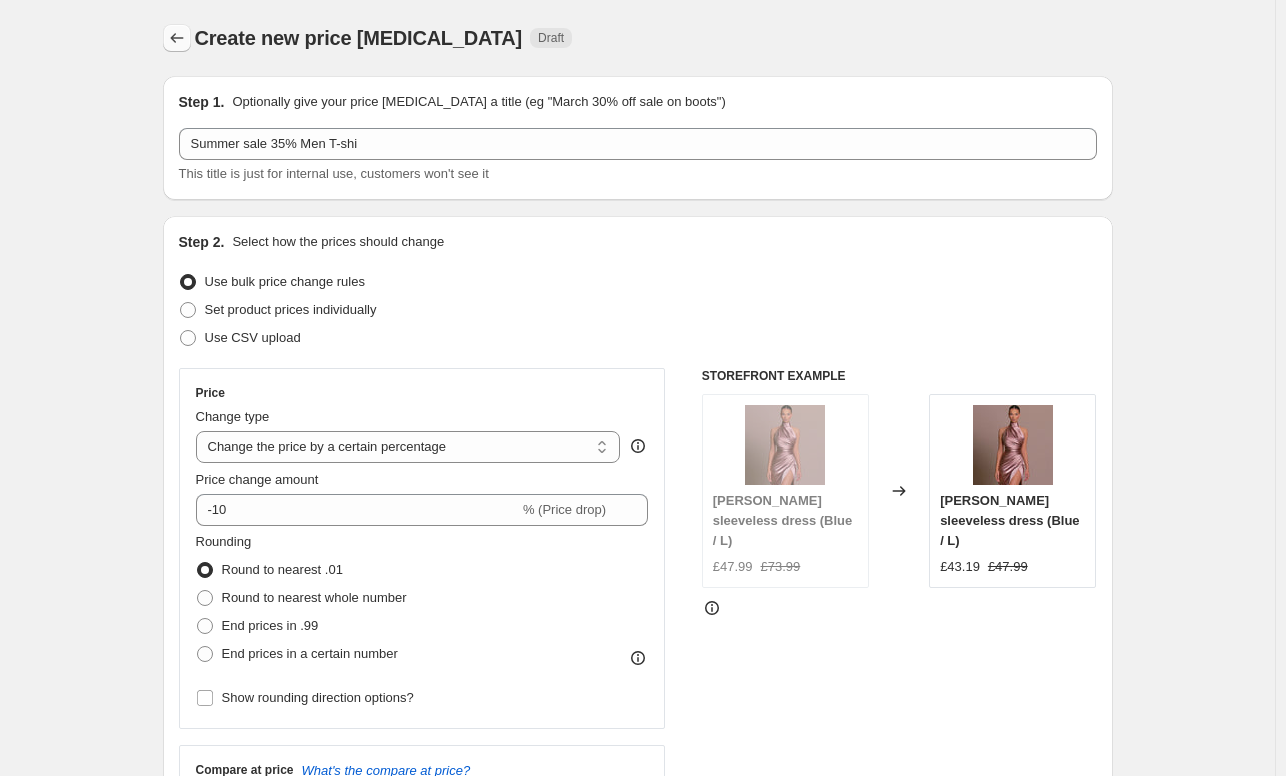 click at bounding box center [177, 38] 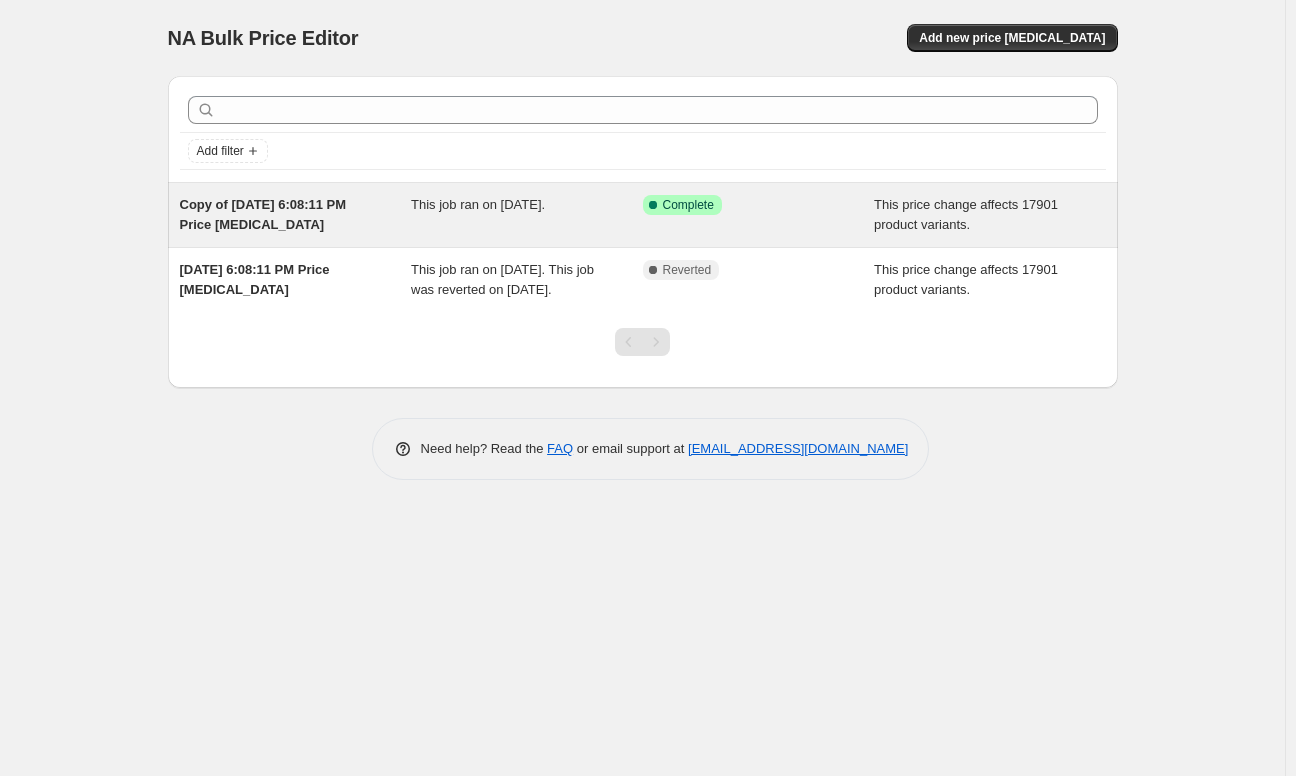click on "Success Complete Complete" at bounding box center [759, 215] 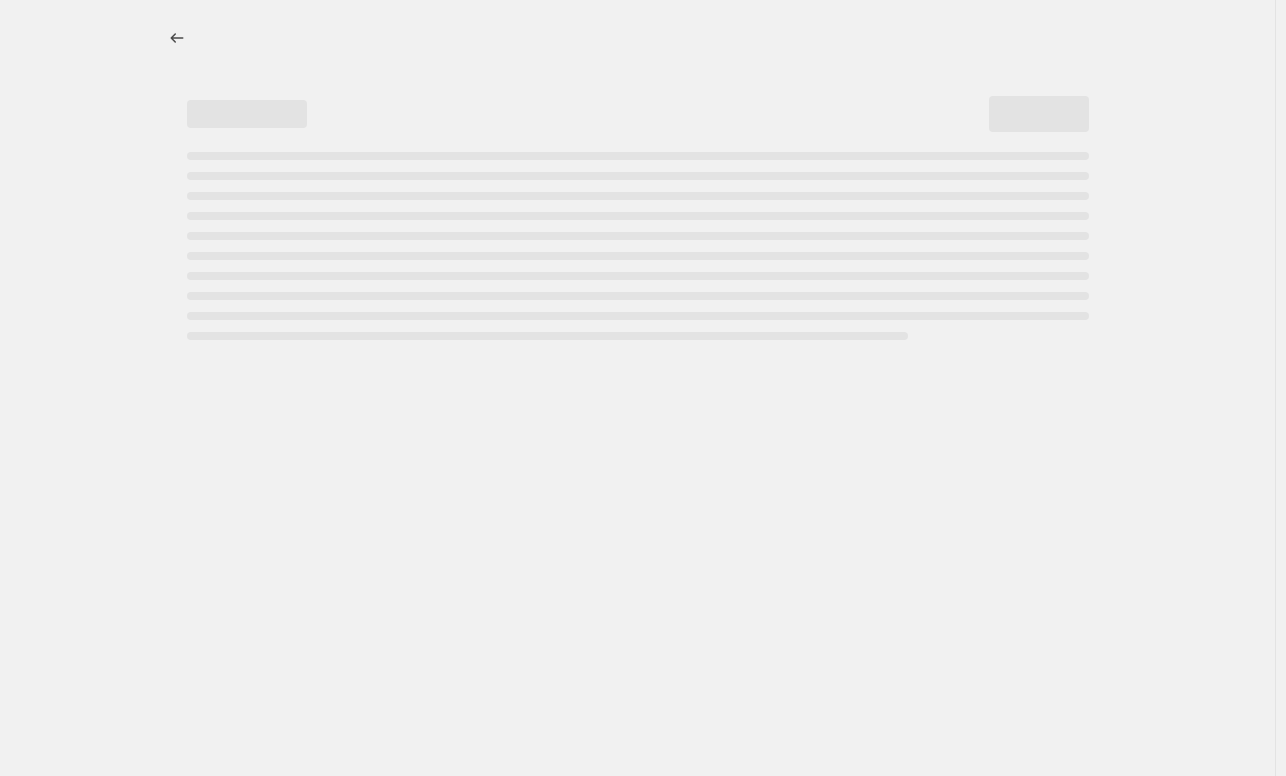 select on "no_change" 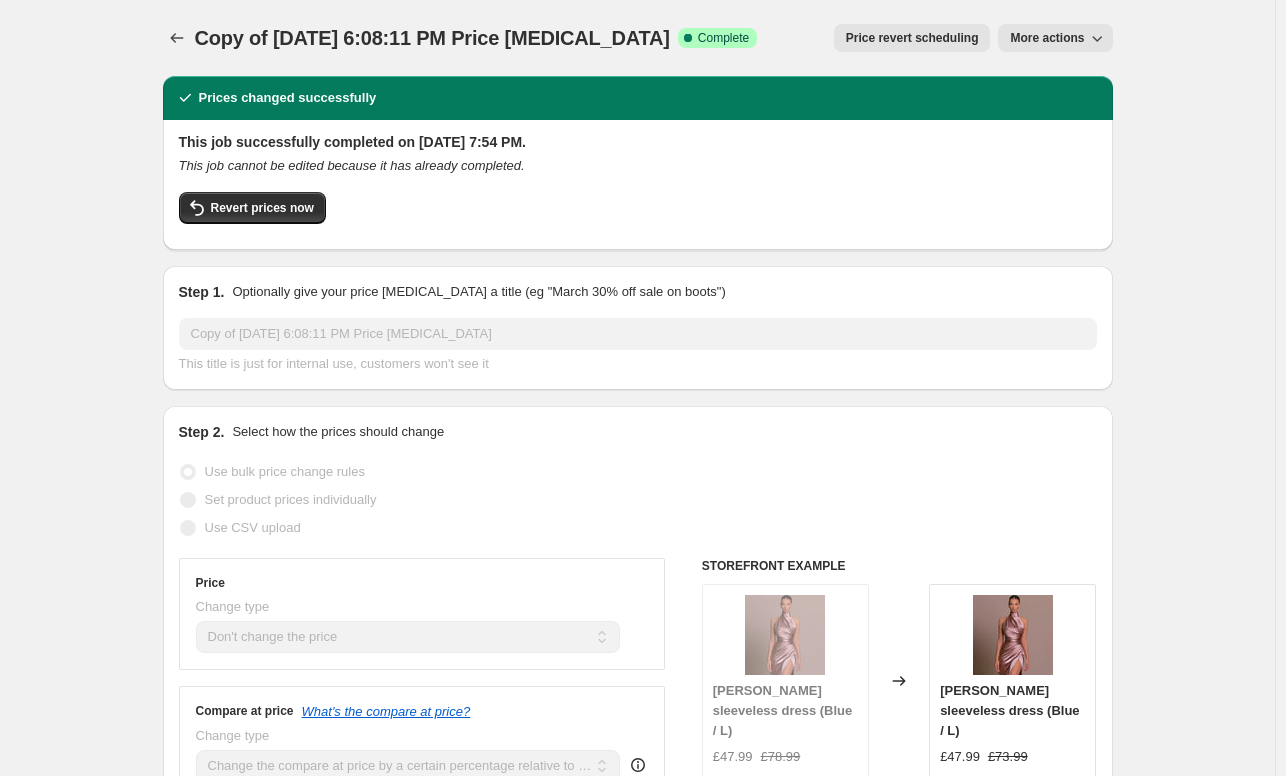 click on "More actions" at bounding box center (1047, 38) 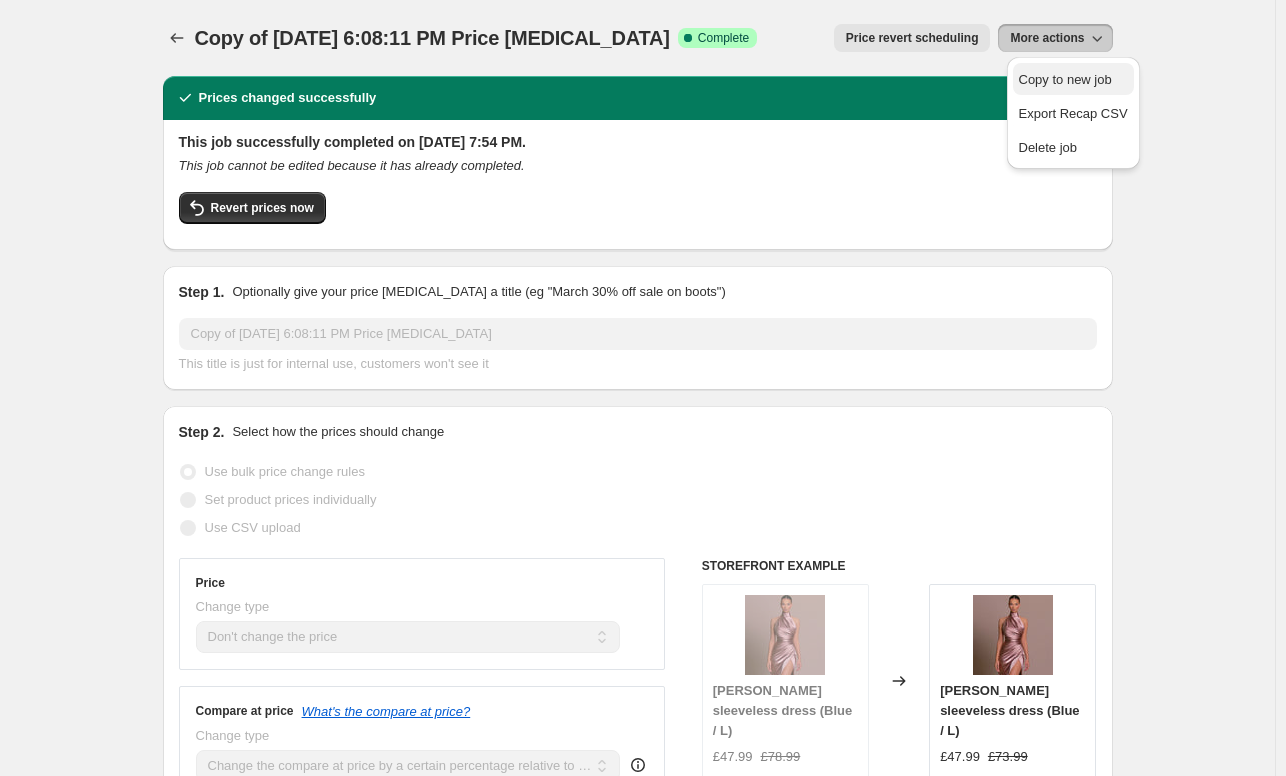 click on "Copy to new job" at bounding box center [1065, 79] 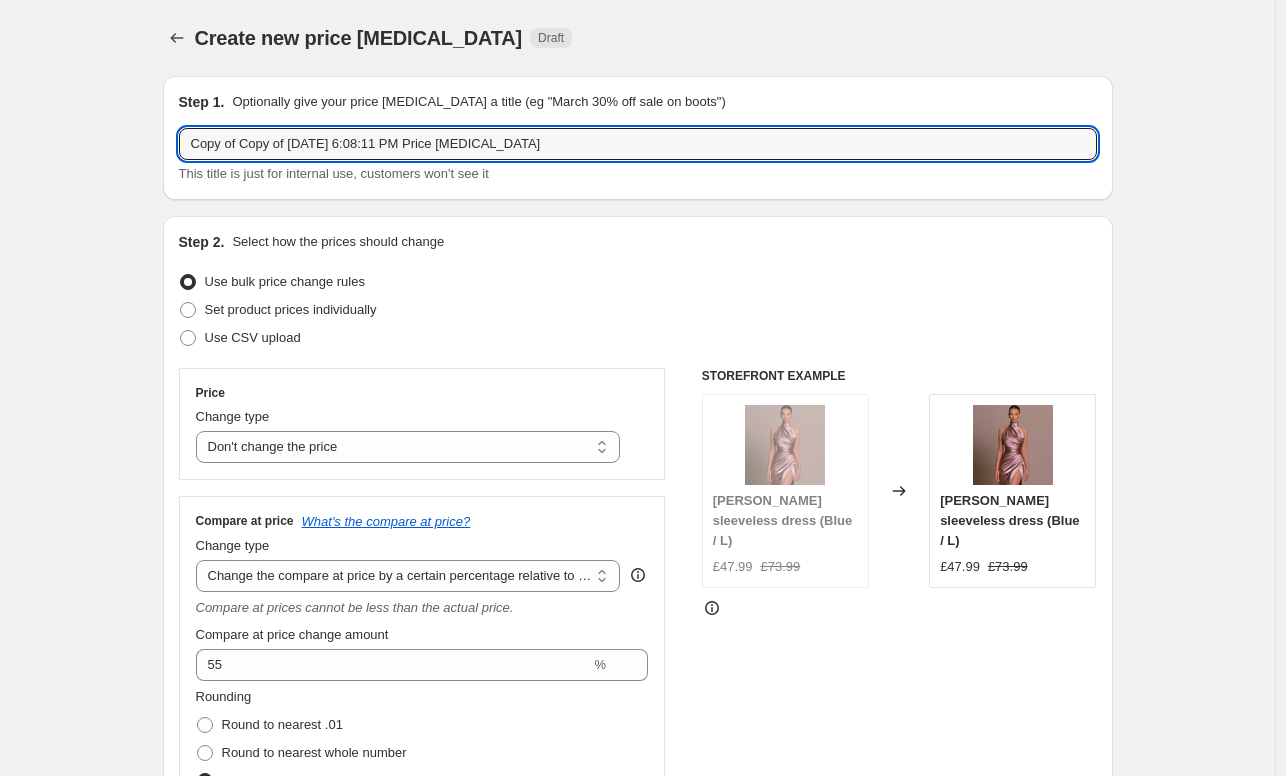drag, startPoint x: 775, startPoint y: 147, endPoint x: -79, endPoint y: 176, distance: 854.49225 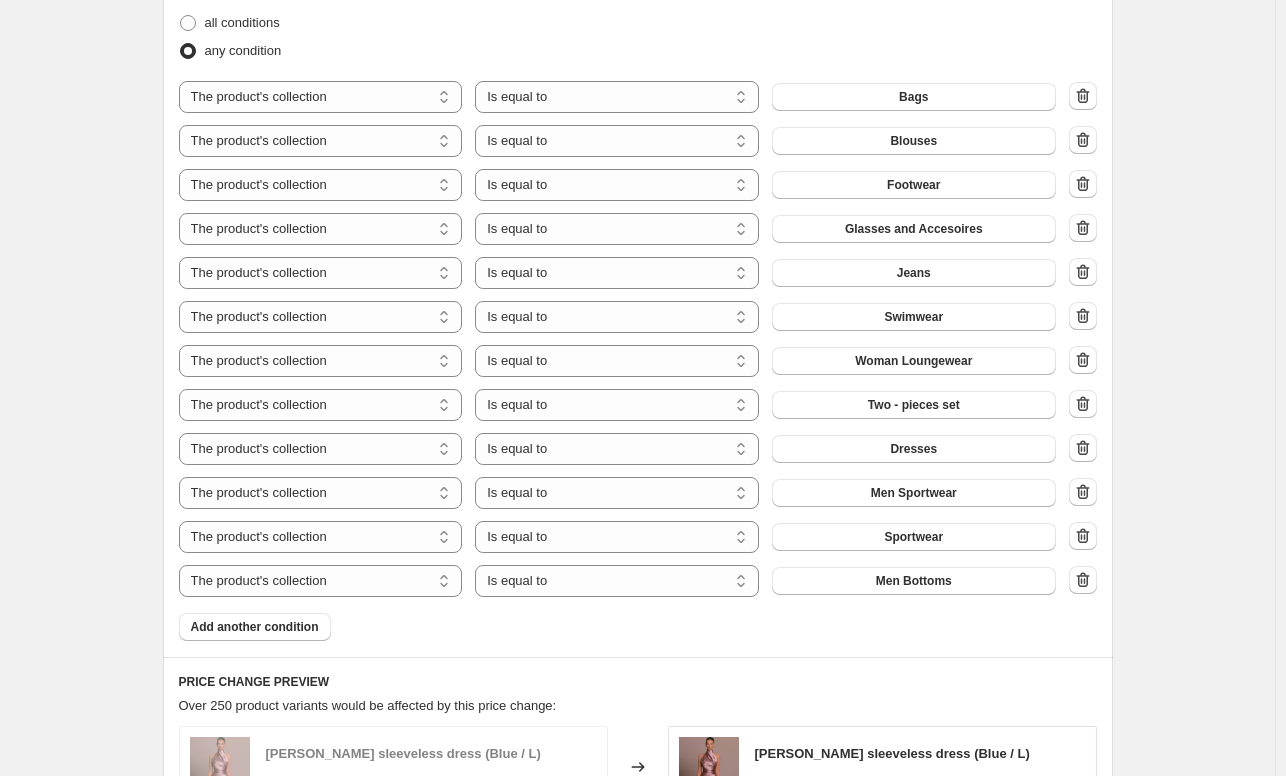 scroll, scrollTop: 1197, scrollLeft: 0, axis: vertical 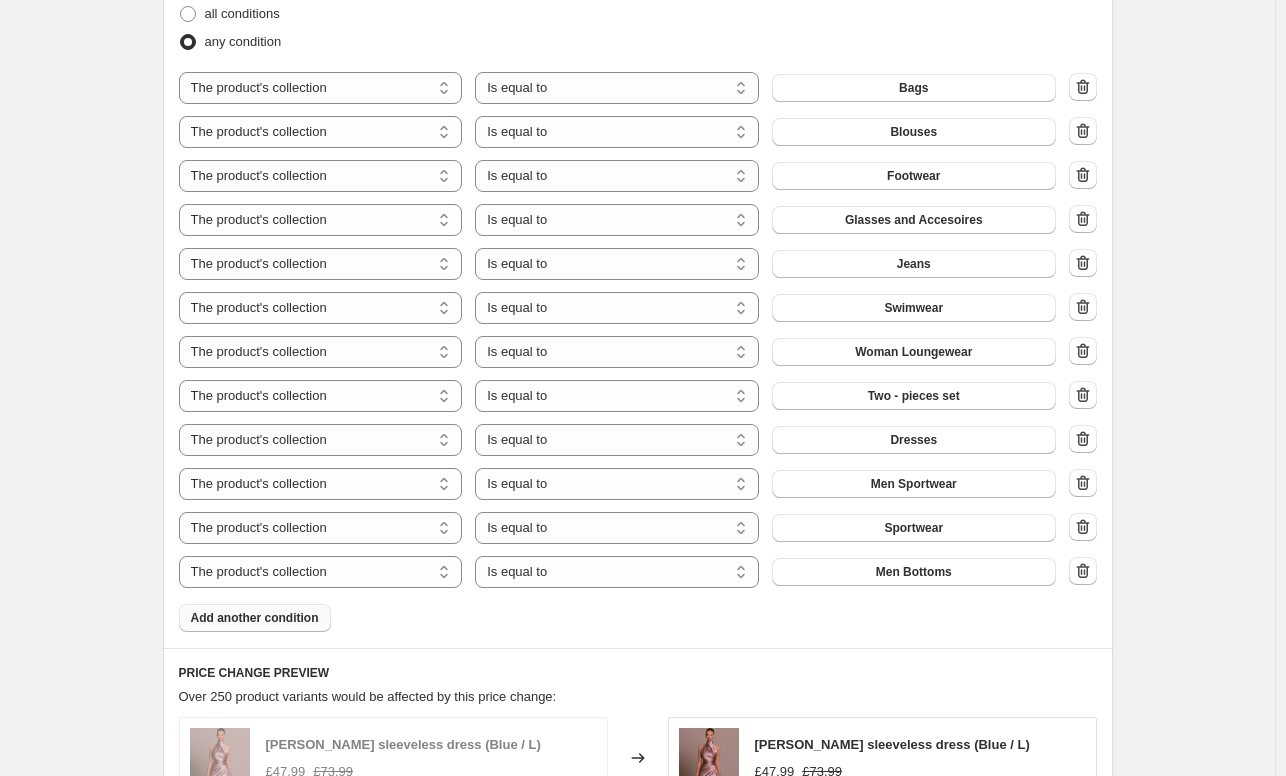 type on "Summer sale 35%" 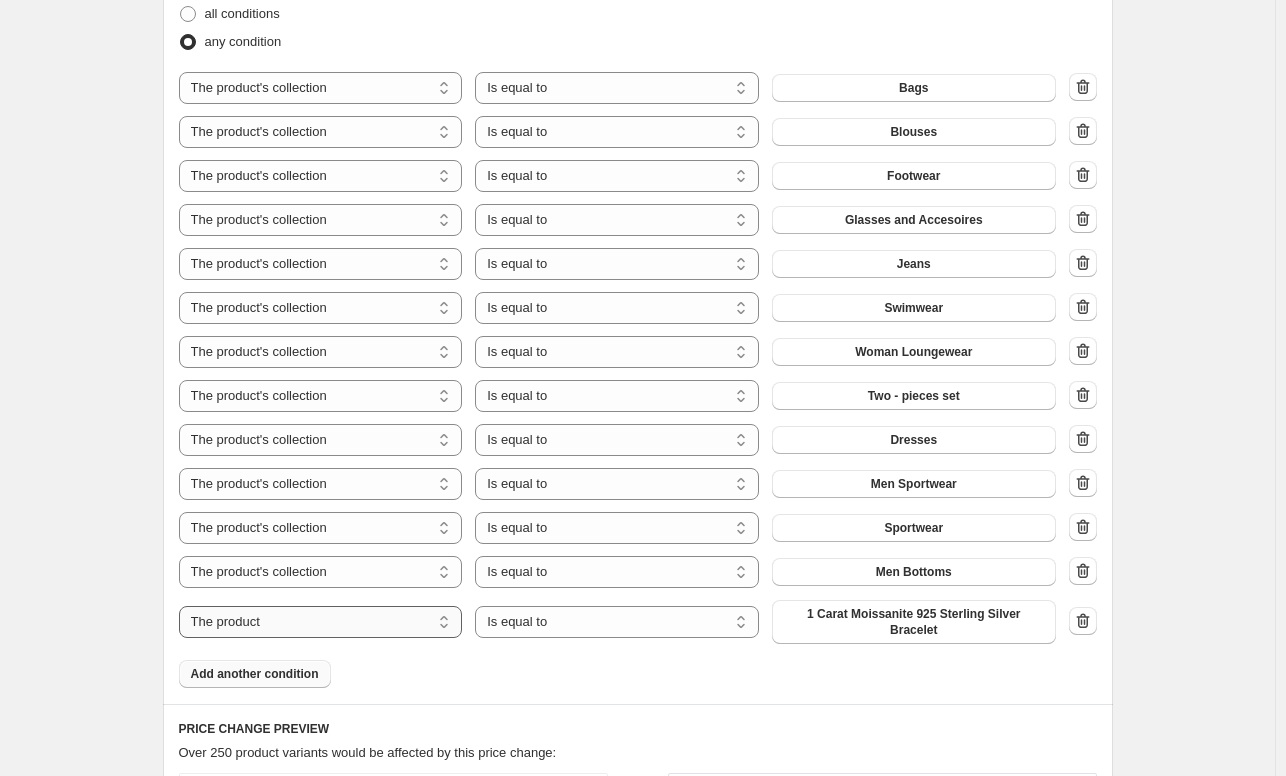 click on "The product The product's collection The product's tag The product's vendor The product's status The variant's title Inventory quantity" at bounding box center [321, 622] 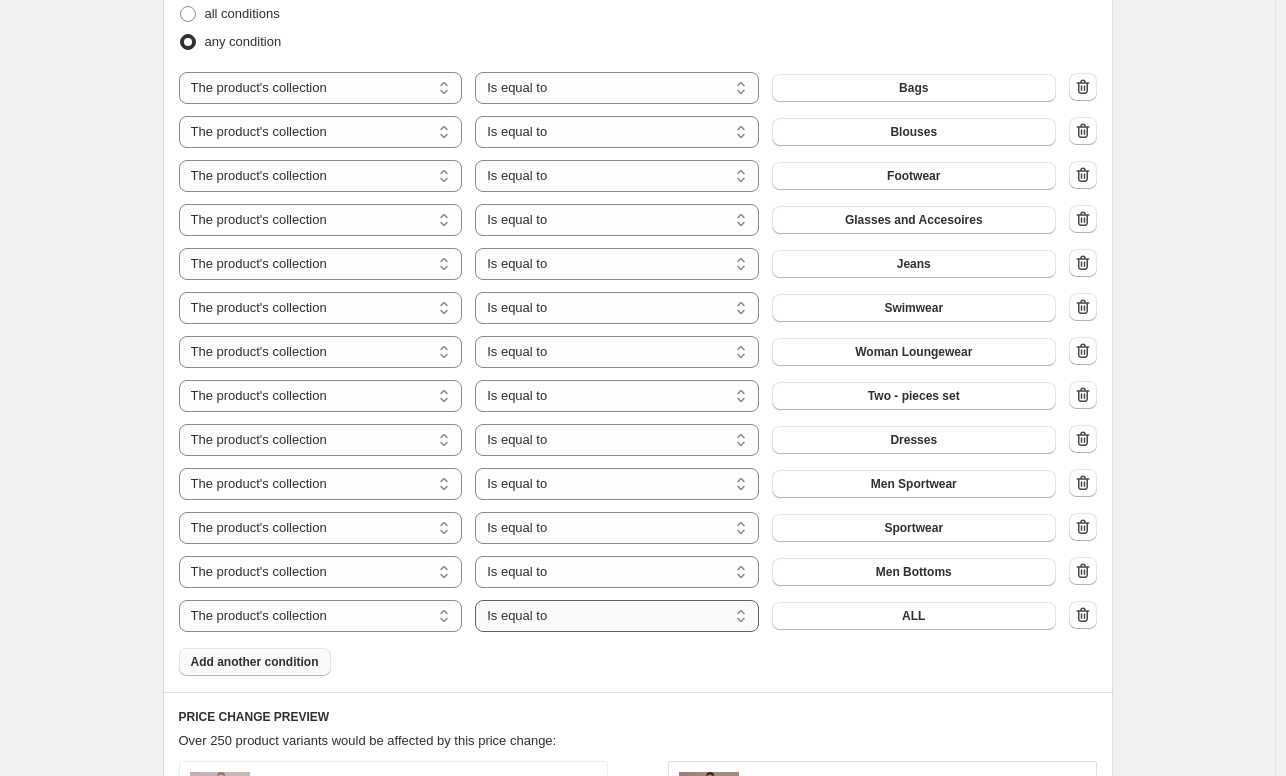 click on "Is equal to Is not equal to" at bounding box center [617, 616] 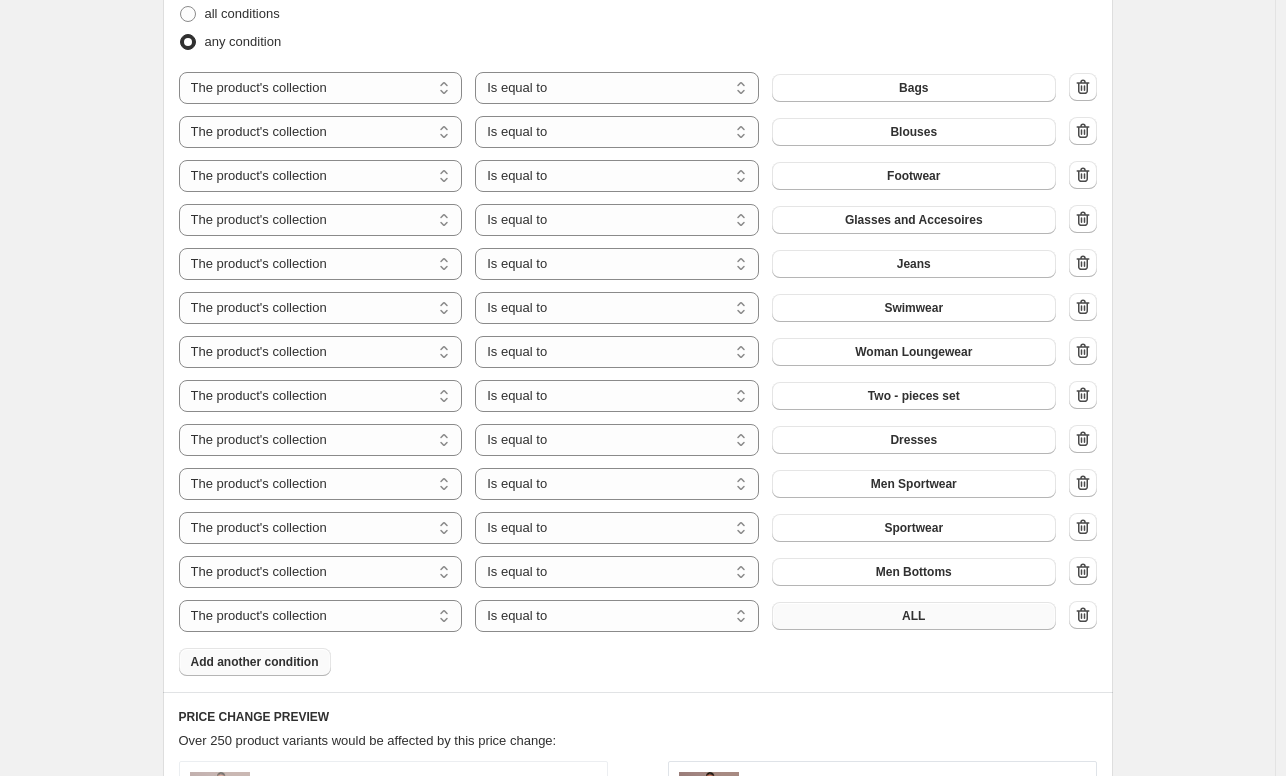 click on "ALL" at bounding box center (914, 616) 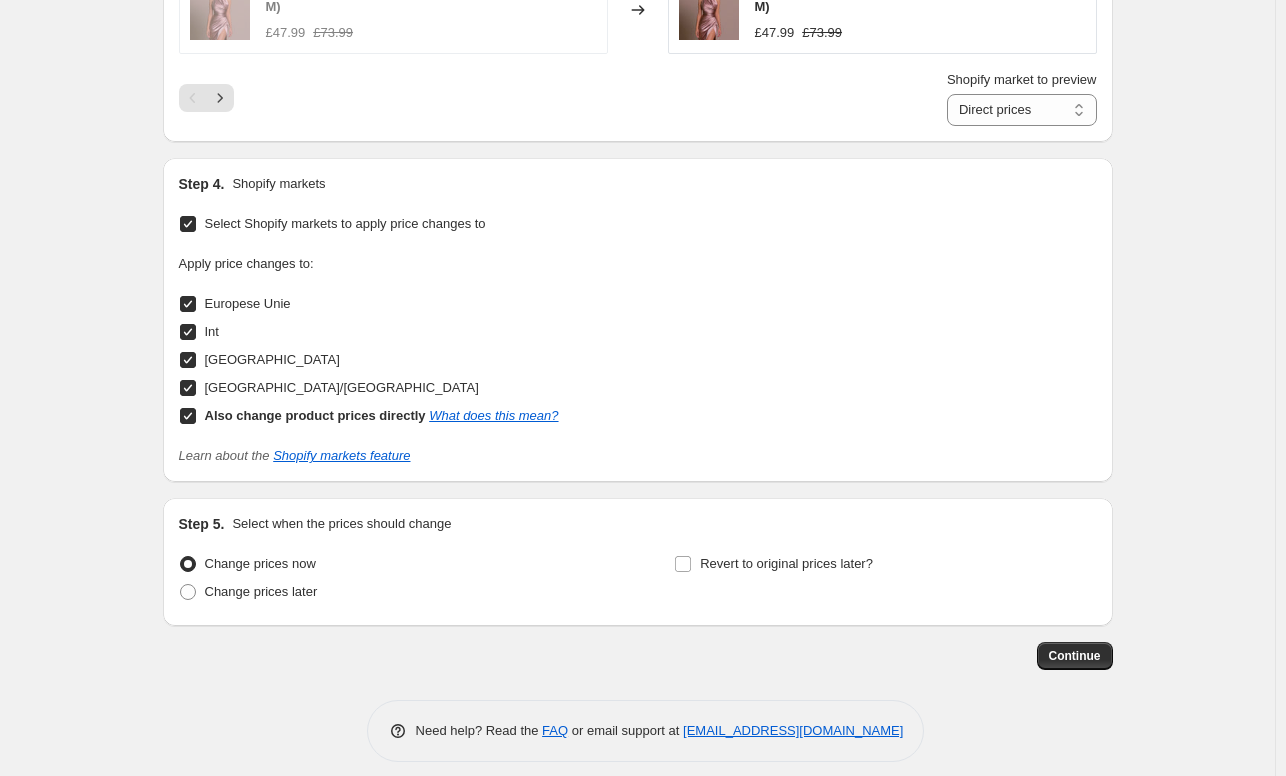 scroll, scrollTop: 2371, scrollLeft: 0, axis: vertical 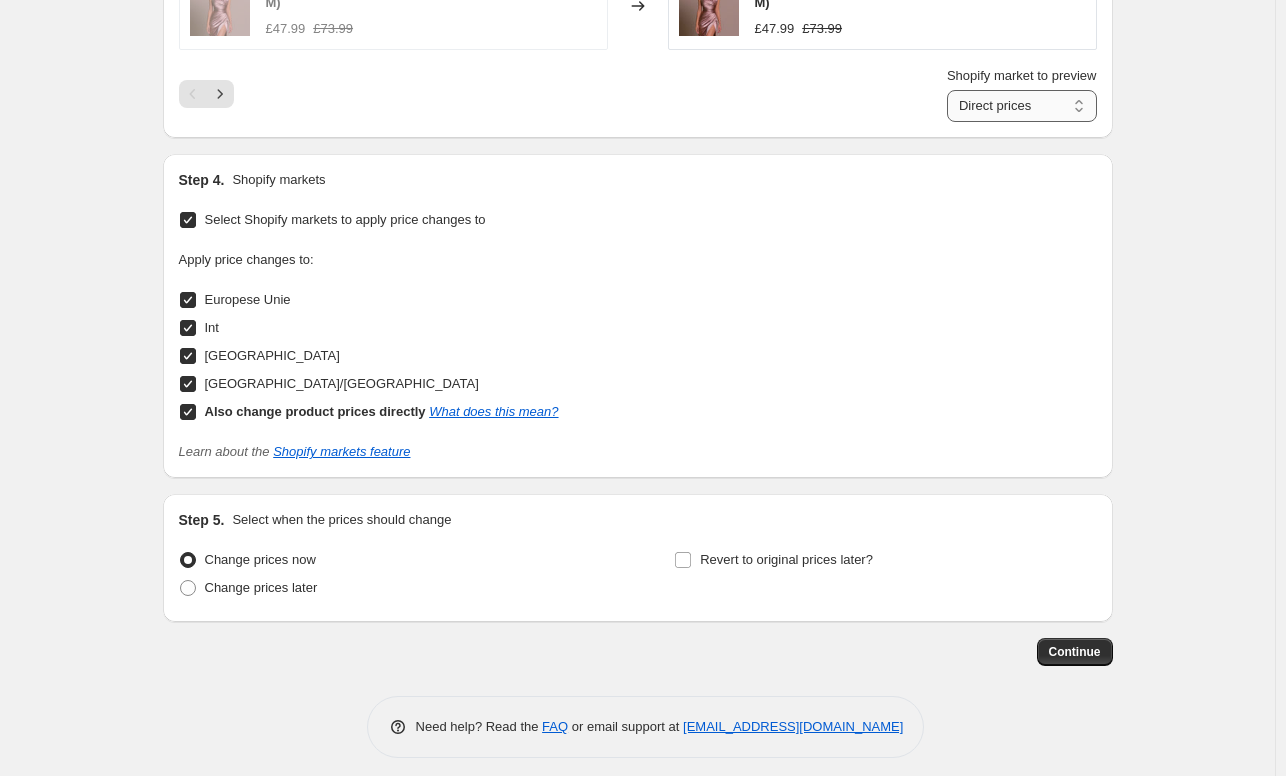 click on "Direct prices Europese Unie Int [GEOGRAPHIC_DATA] [GEOGRAPHIC_DATA]/[GEOGRAPHIC_DATA]" at bounding box center [1022, 106] 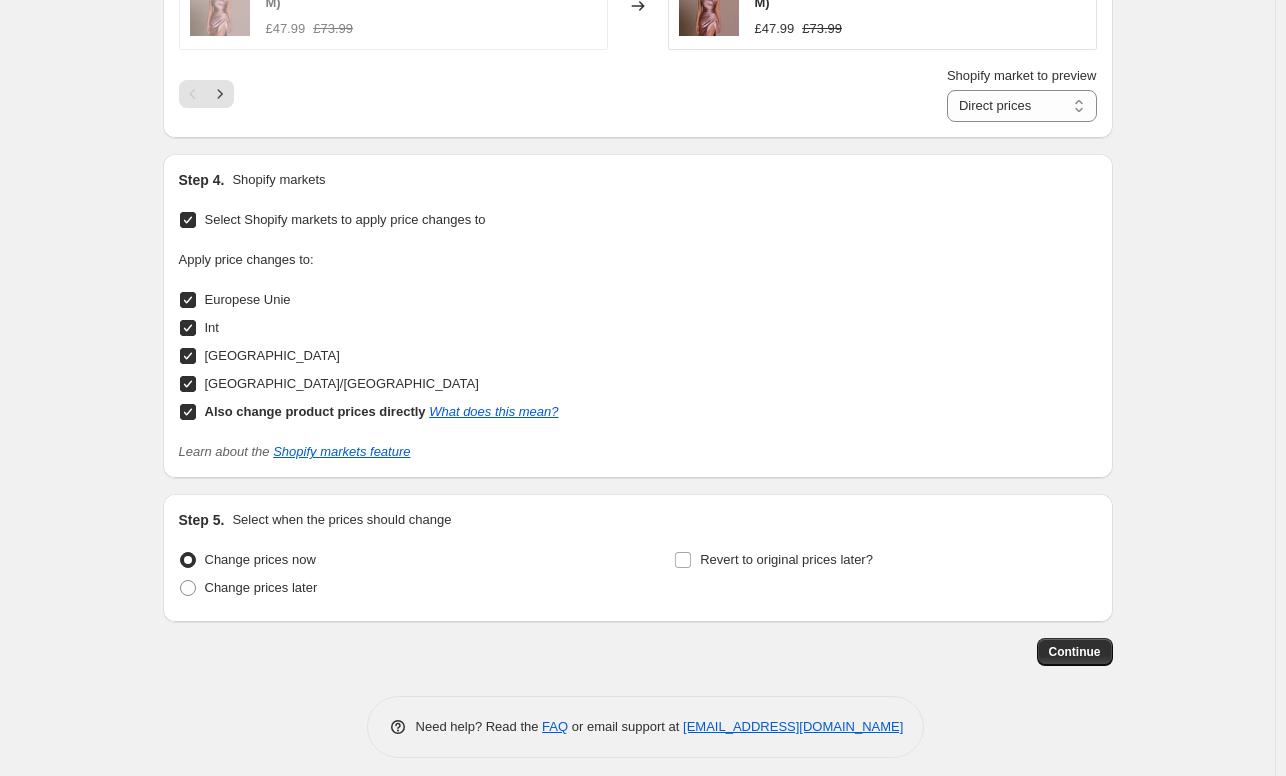 click on "Create new price [MEDICAL_DATA]. This page is ready Create new price [MEDICAL_DATA] Draft Step 1. Optionally give your price [MEDICAL_DATA] a title (eg "March 30% off sale on boots") Summer sale 35% This title is just for internal use, customers won't see it Step 2. Select how the prices should change Use bulk price change rules Set product prices individually Use CSV upload Price Change type Change the price to a certain amount Change the price by a certain amount Change the price by a certain percentage Change the price to the current compare at price (price before sale) Change the price by a certain amount relative to the compare at price Change the price by a certain percentage relative to the compare at price Don't change the price Change the price by a certain percentage relative to the cost per item Change price to certain cost margin Don't change the price Compare at price What's the compare at price? Change type Change the compare at price to the current price (sale) Don't change the compare at price 55 % Bags" at bounding box center [637, -792] 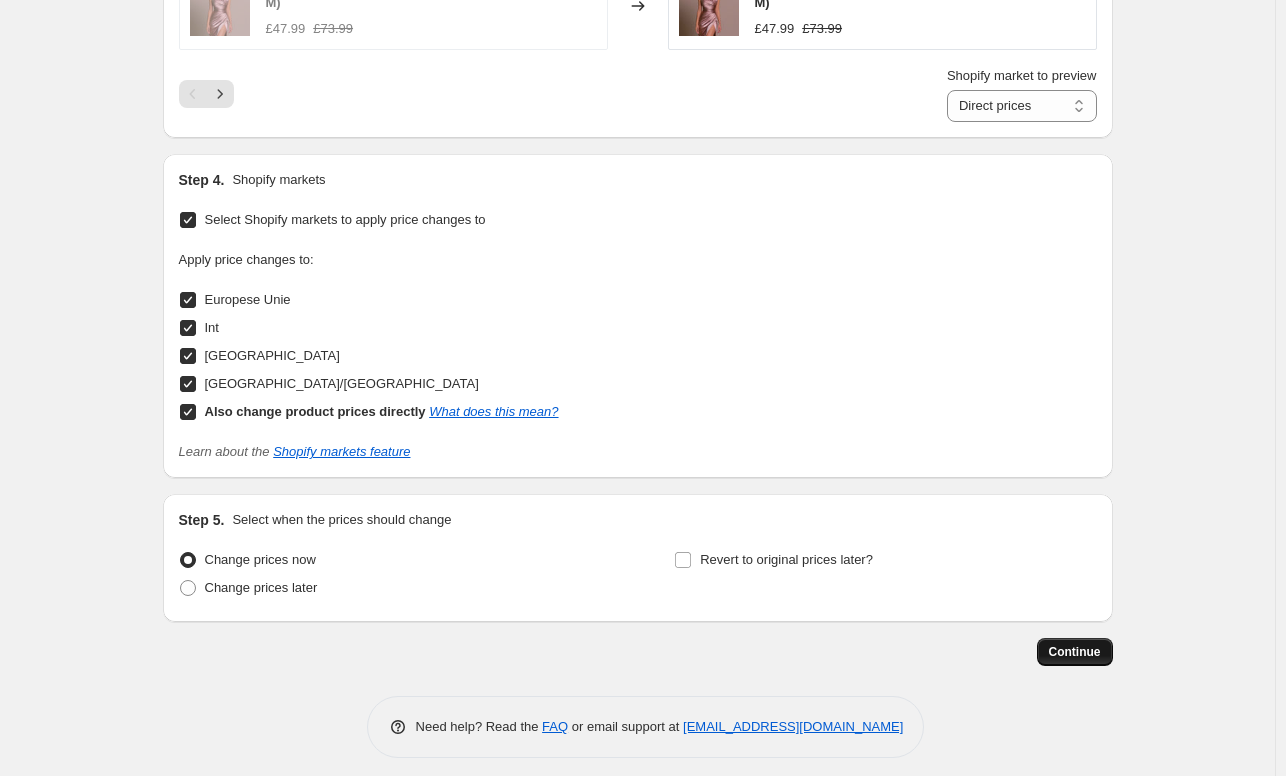 click on "Continue" at bounding box center [1075, 652] 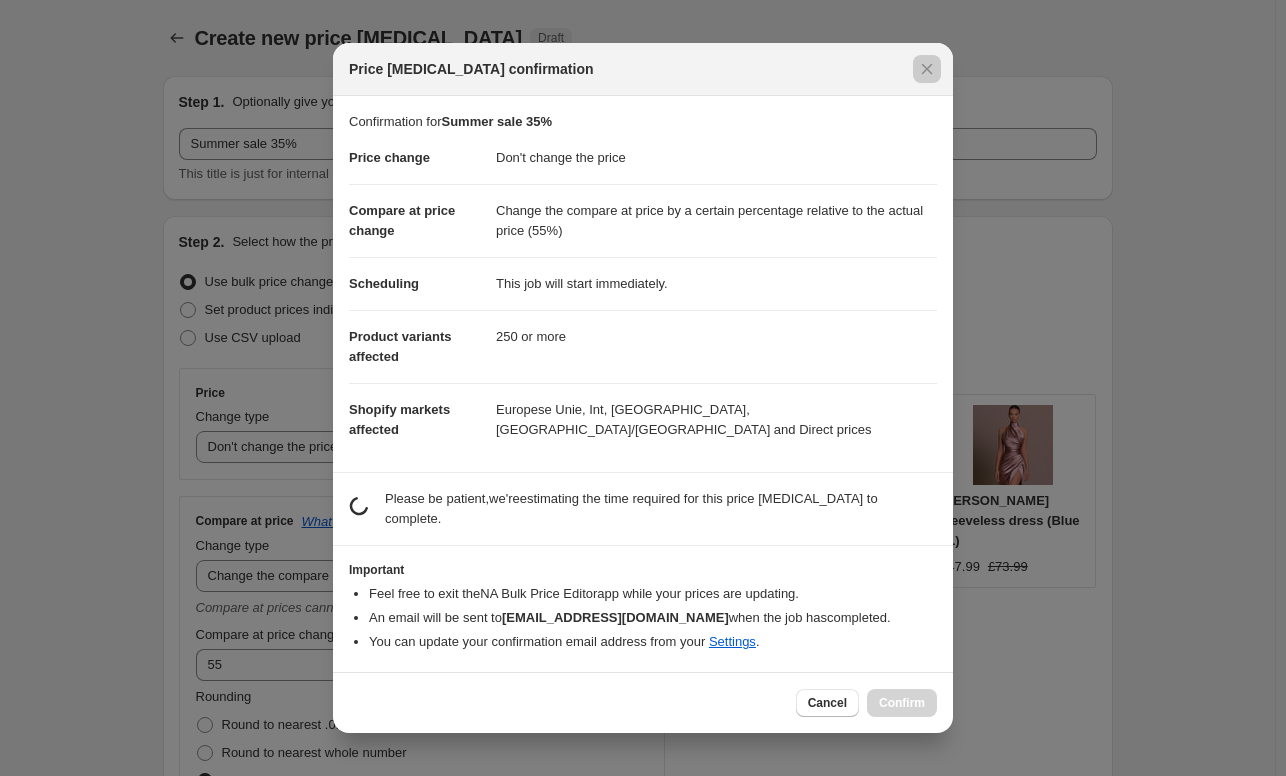 scroll, scrollTop: 0, scrollLeft: 0, axis: both 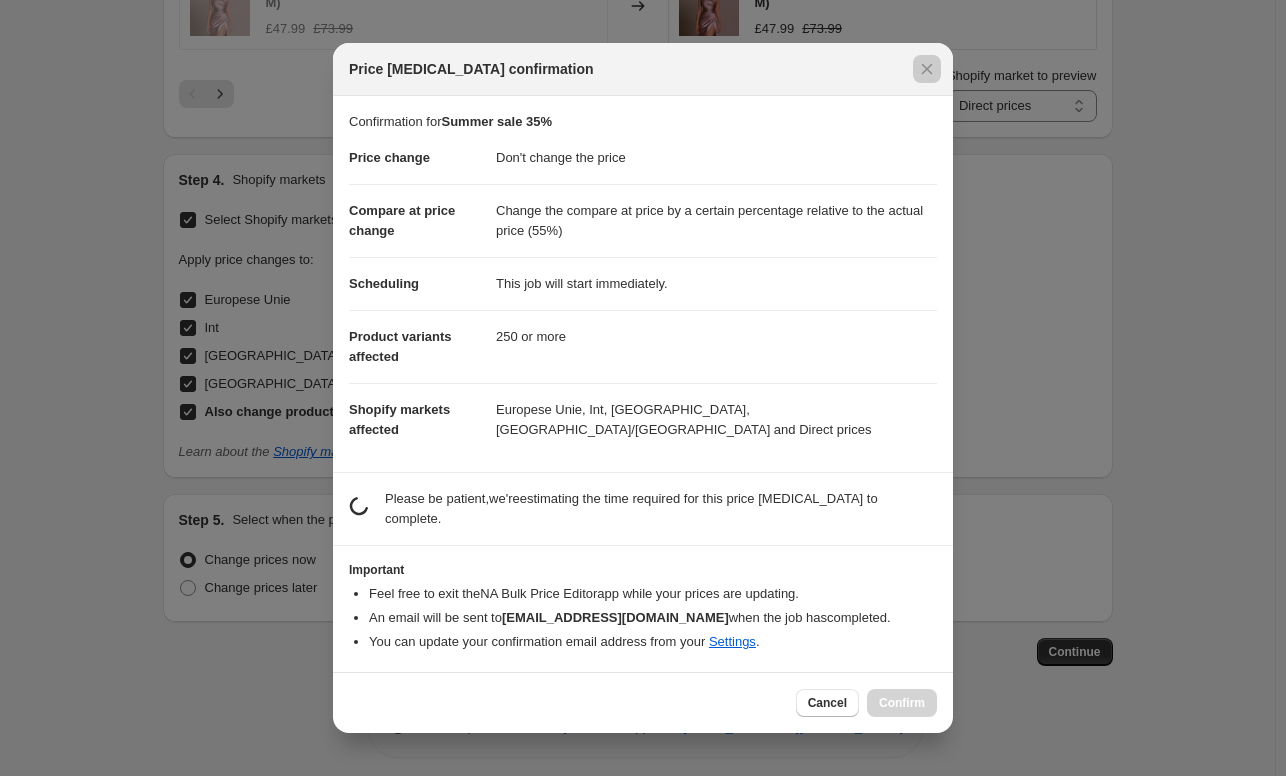 click at bounding box center [643, 388] 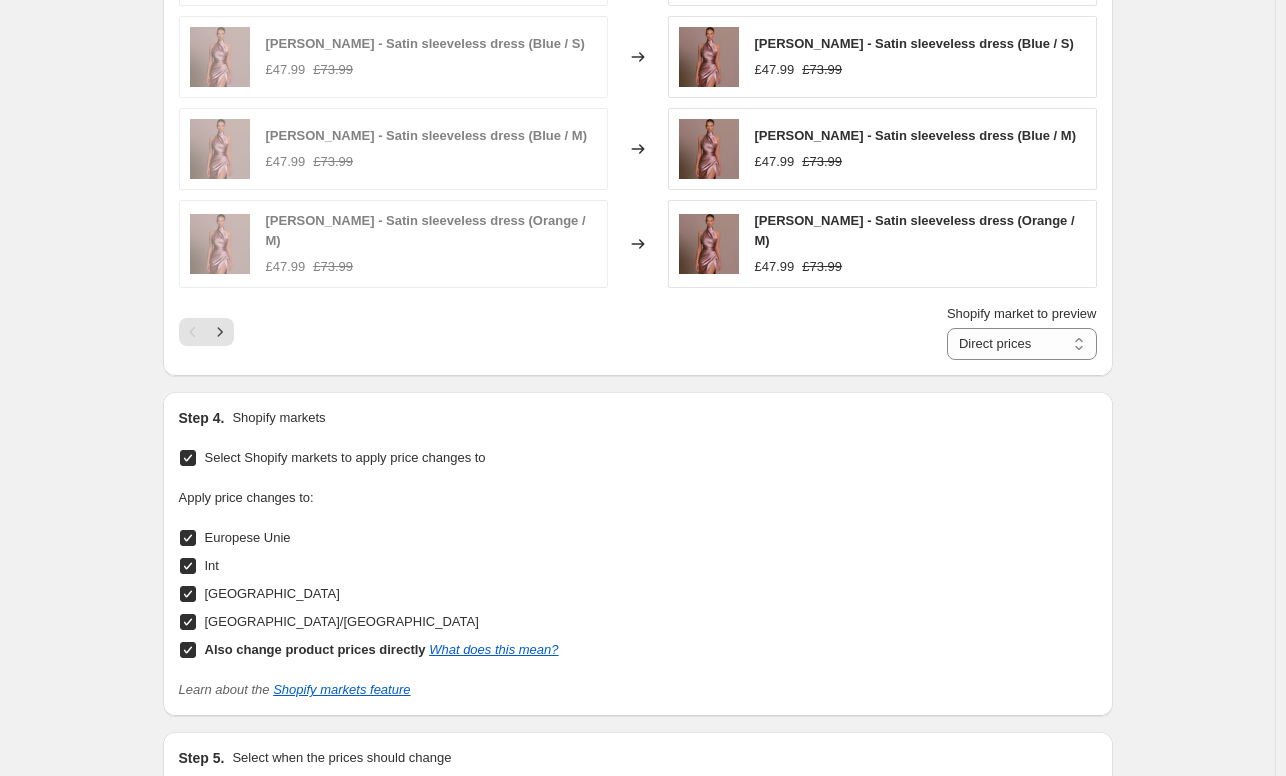 scroll, scrollTop: 2371, scrollLeft: 0, axis: vertical 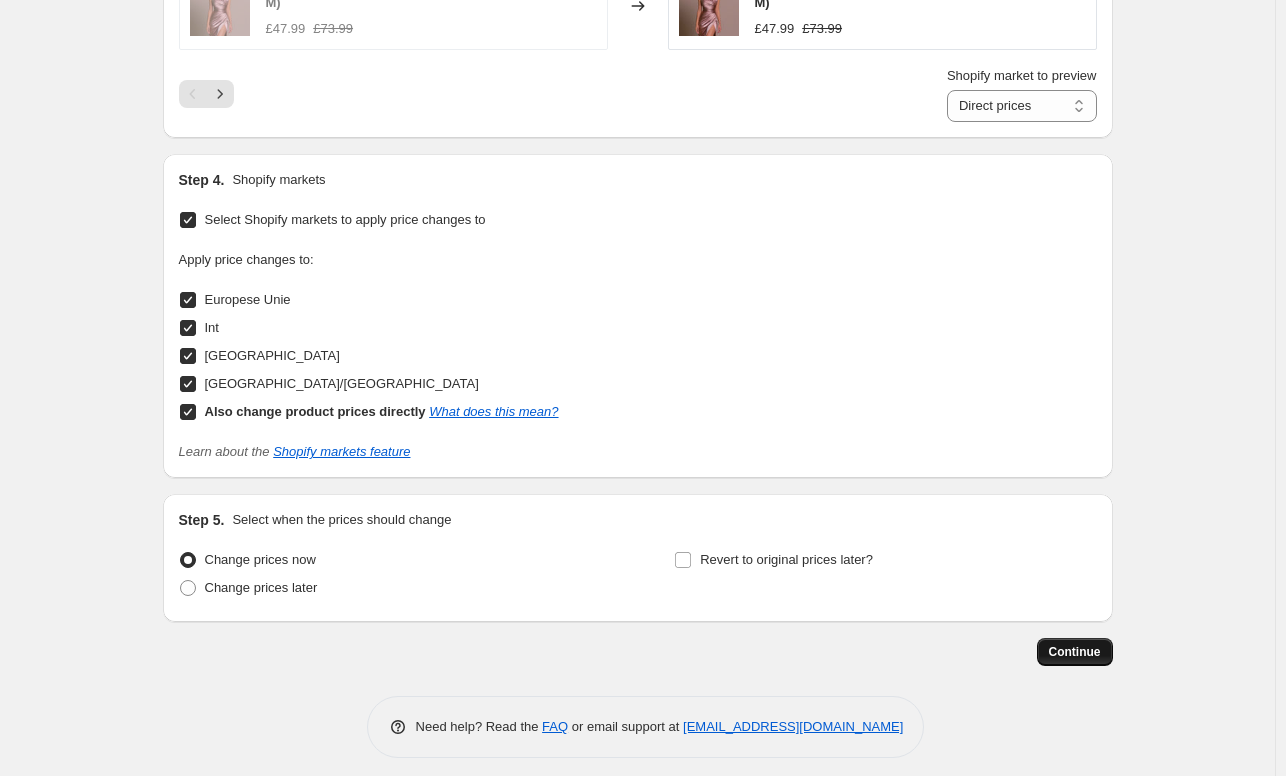 click on "Continue" at bounding box center [1075, 652] 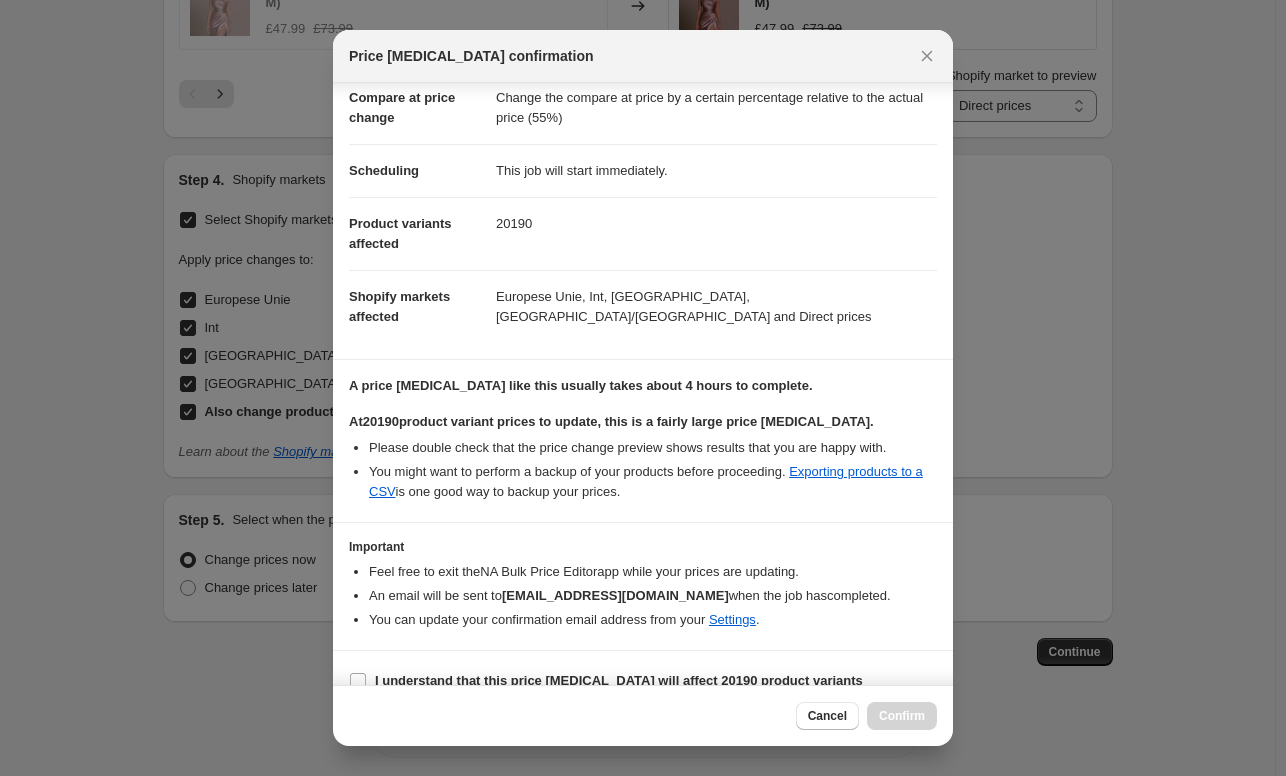 scroll, scrollTop: 126, scrollLeft: 0, axis: vertical 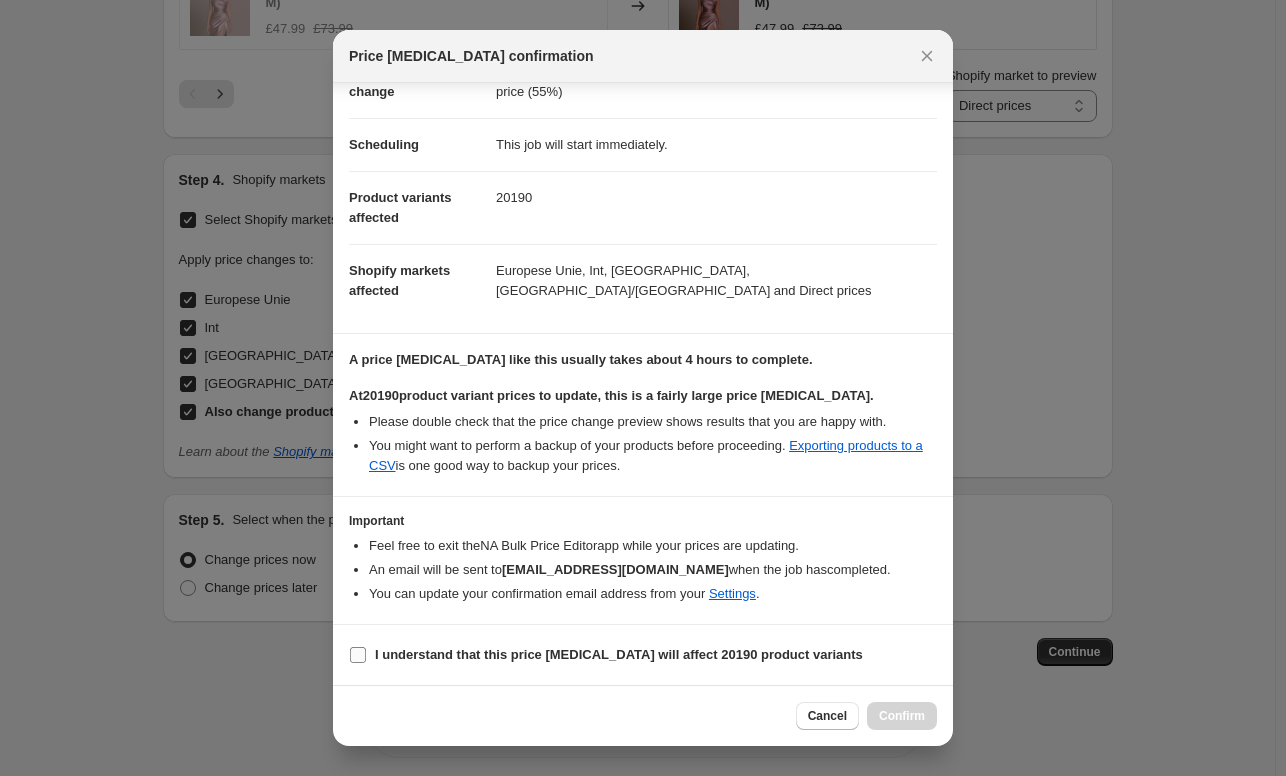 click on "I understand that this price [MEDICAL_DATA] will affect 20190 product variants" at bounding box center (619, 654) 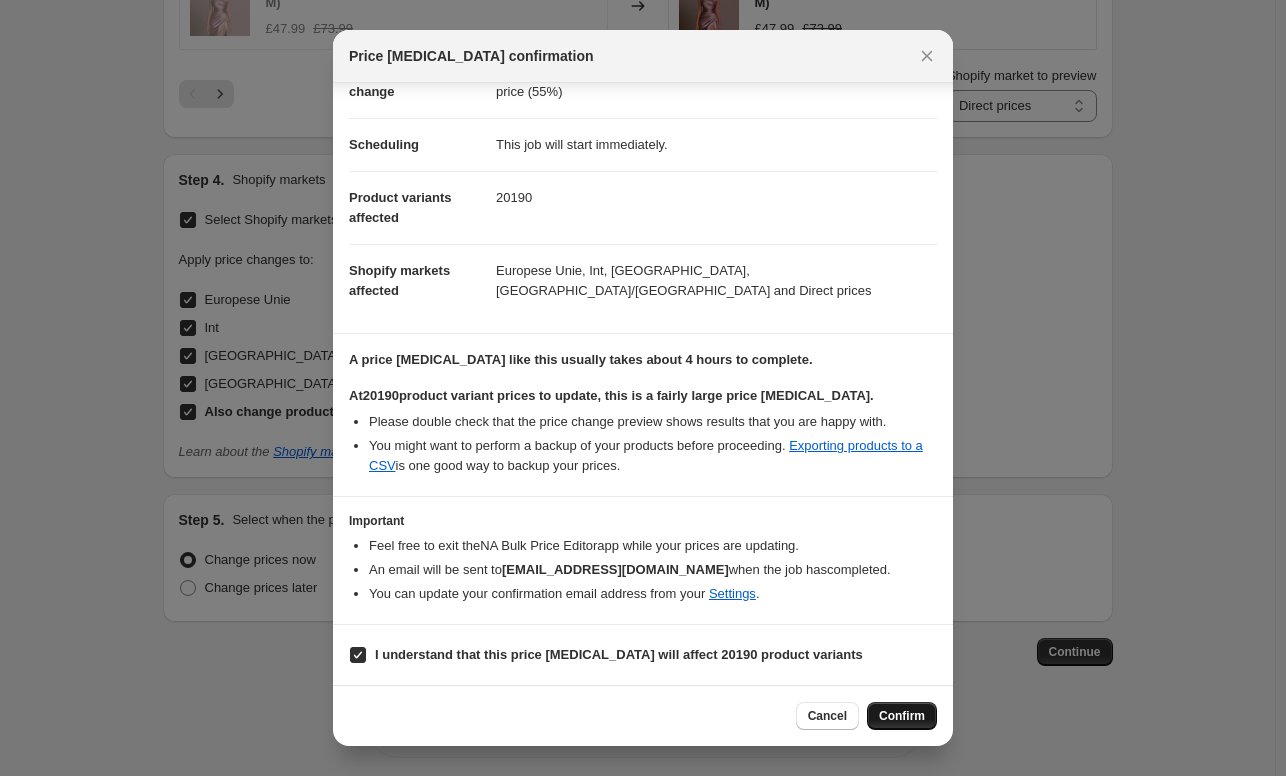 click on "Confirm" at bounding box center [902, 716] 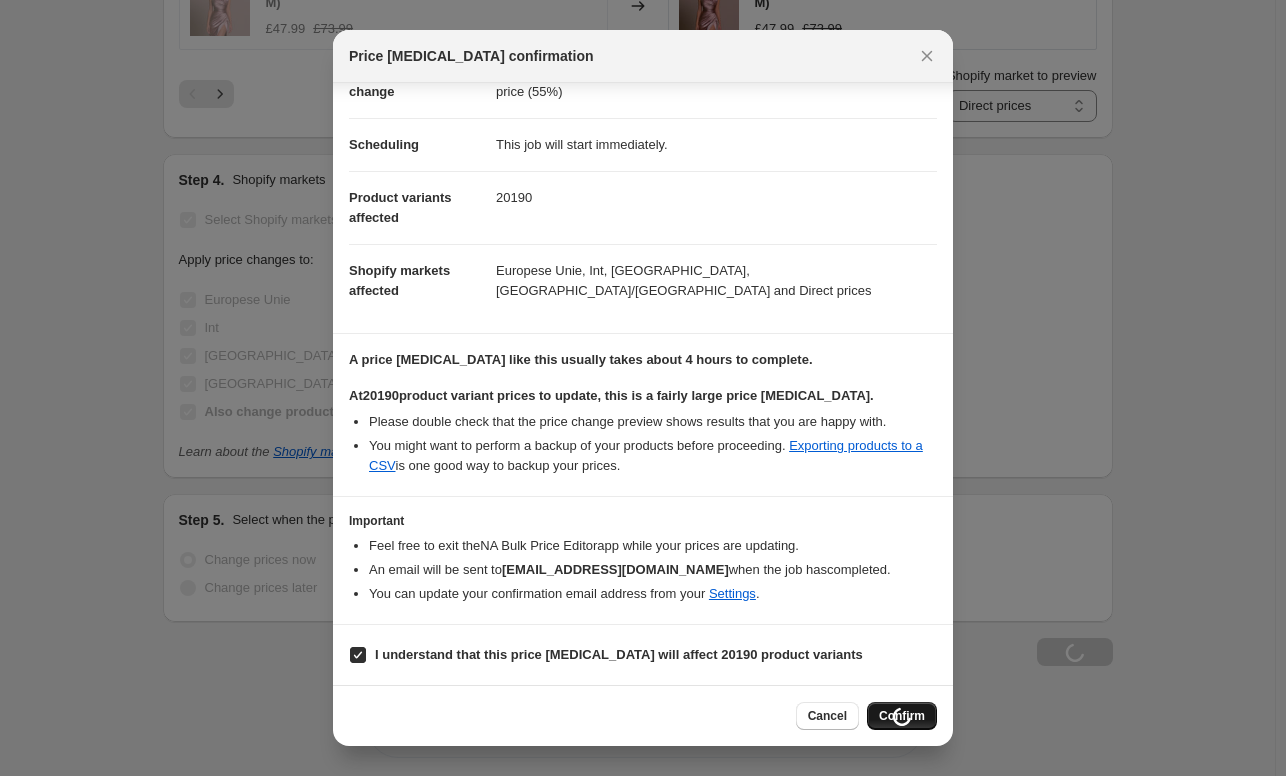 type on "Summer sale 35%" 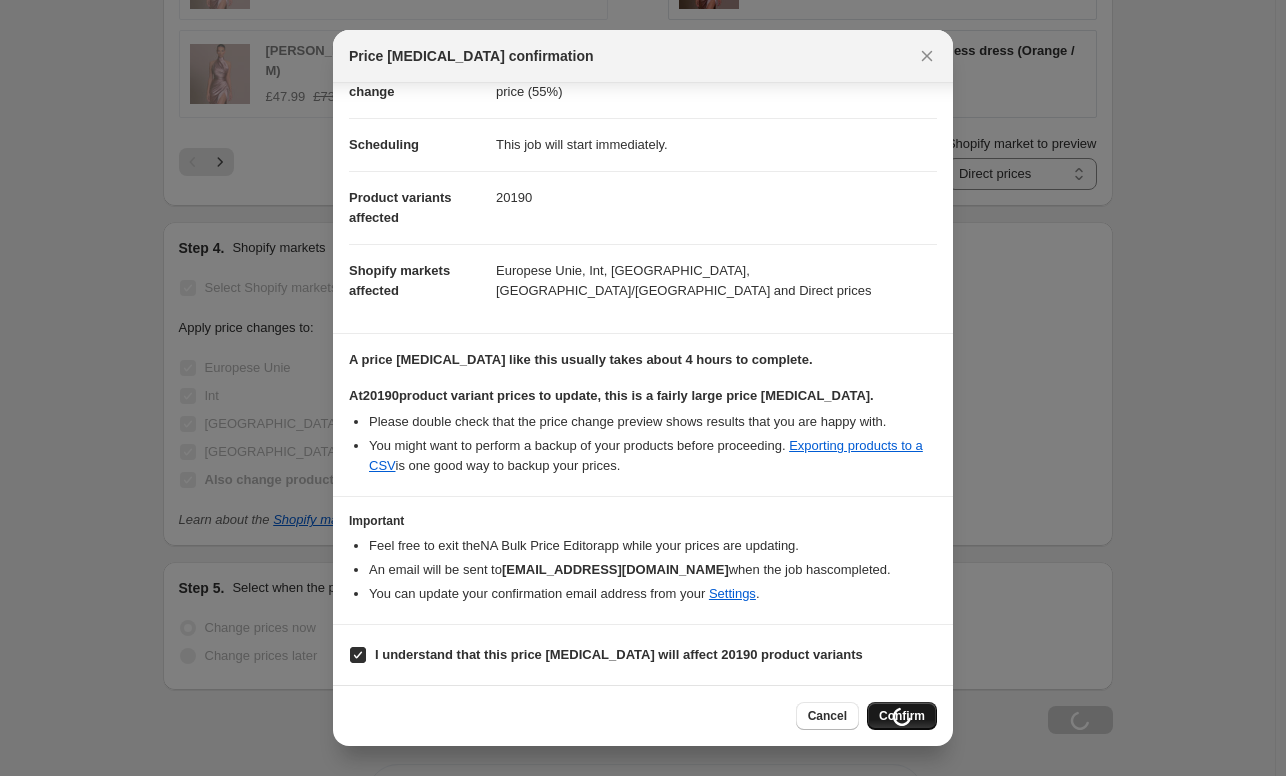 scroll, scrollTop: 2439, scrollLeft: 0, axis: vertical 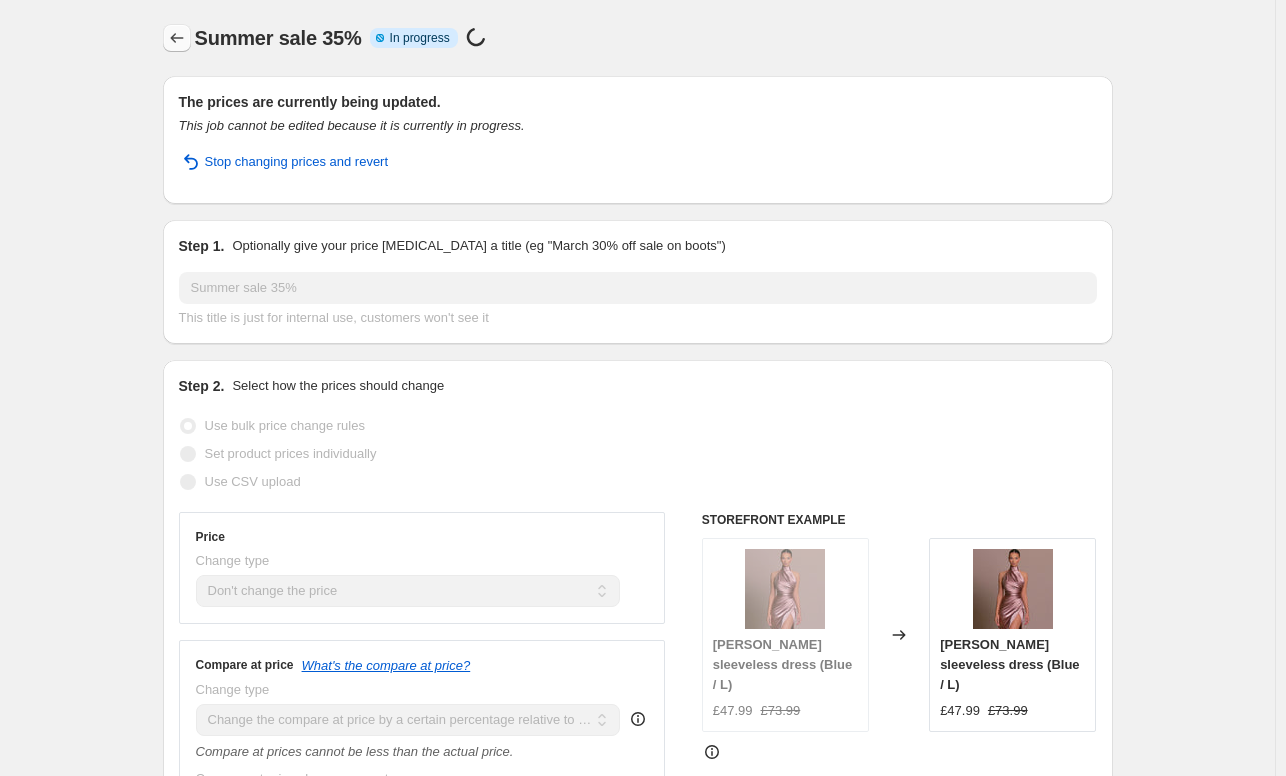 click 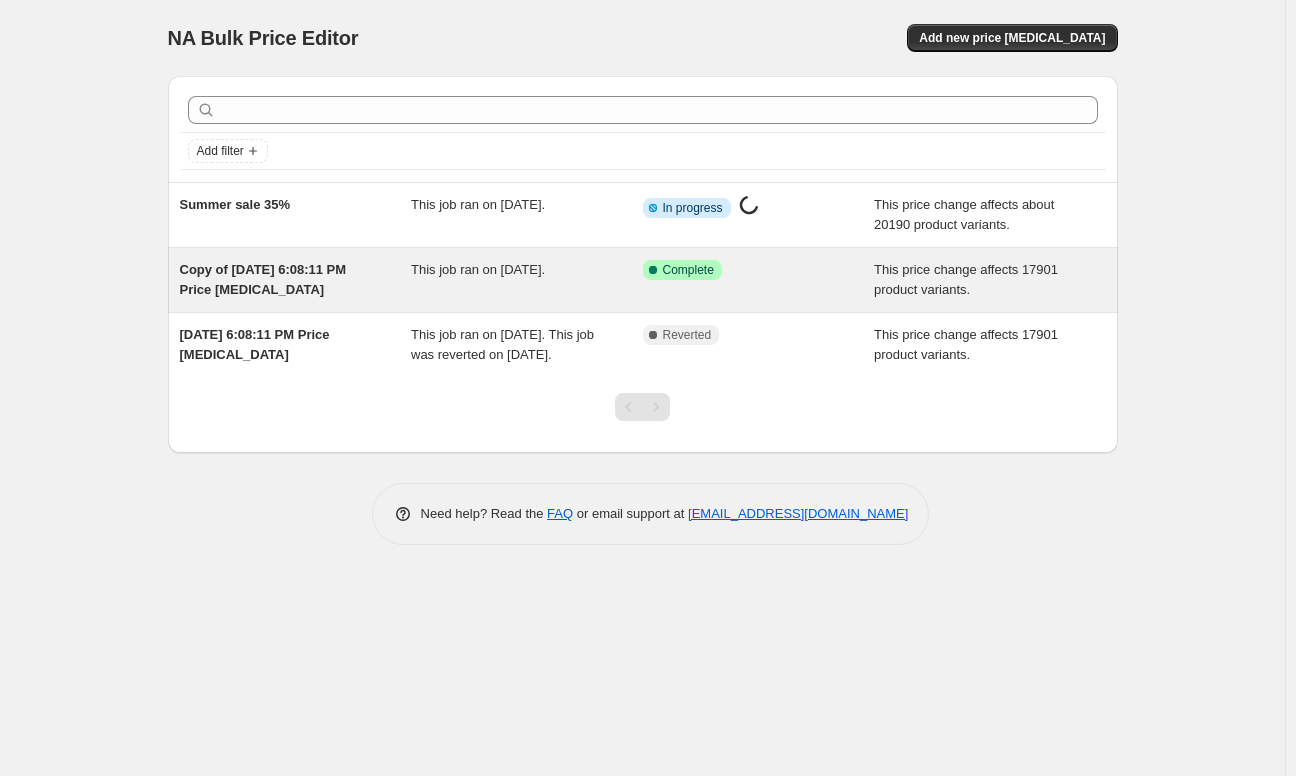 click on "Success Complete Complete" at bounding box center (759, 280) 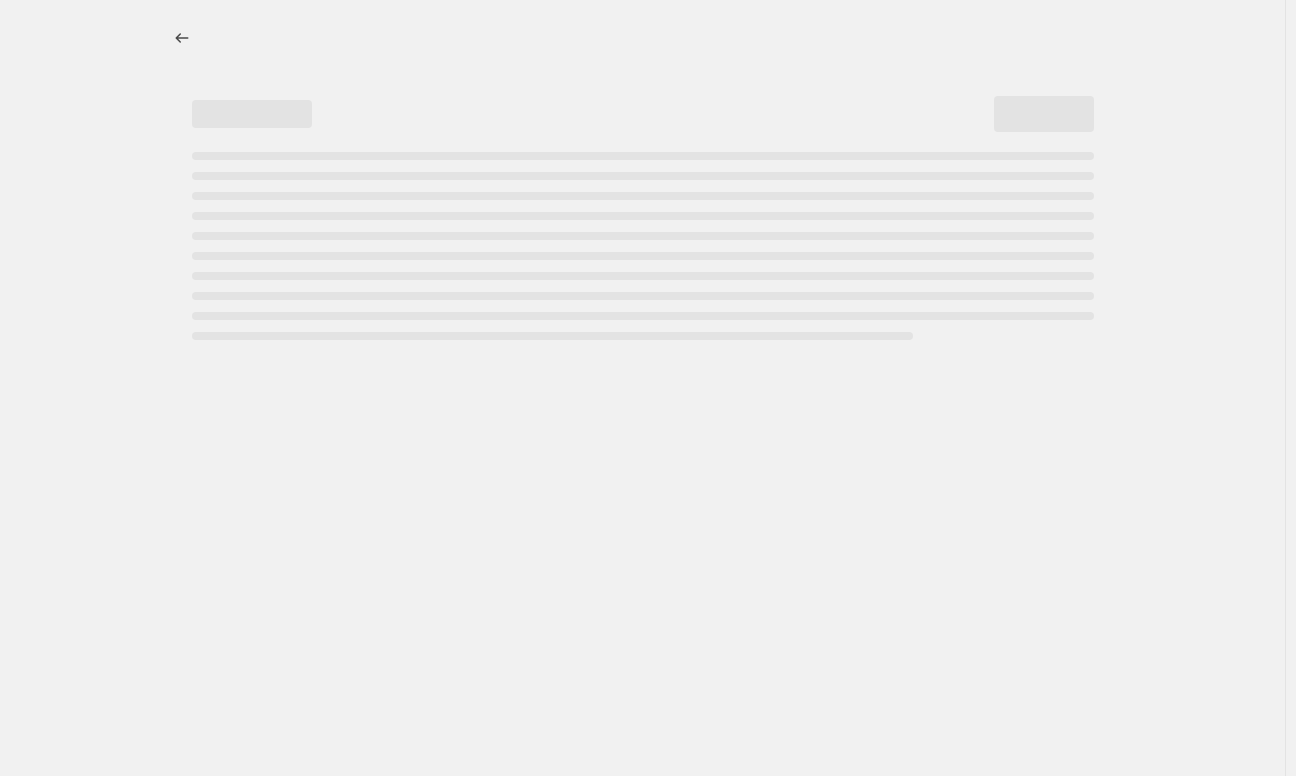 select on "no_change" 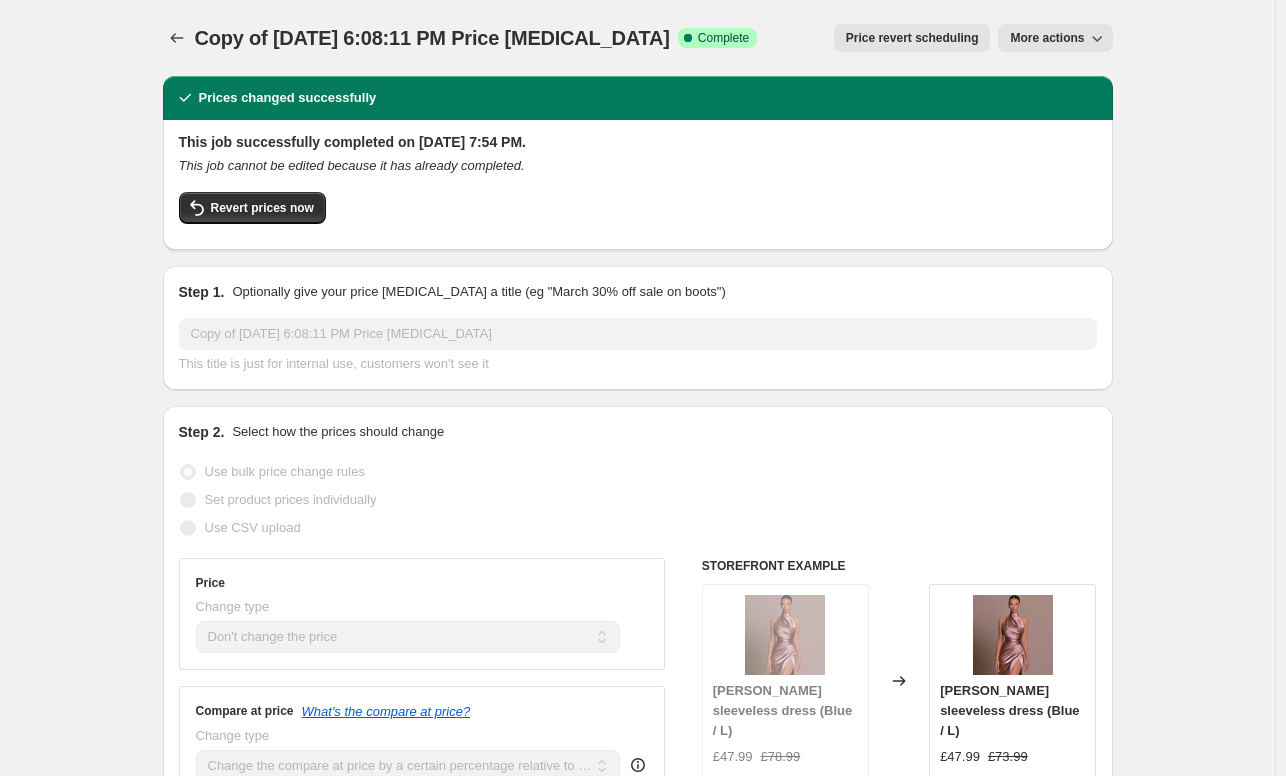 click on "More actions" at bounding box center (1047, 38) 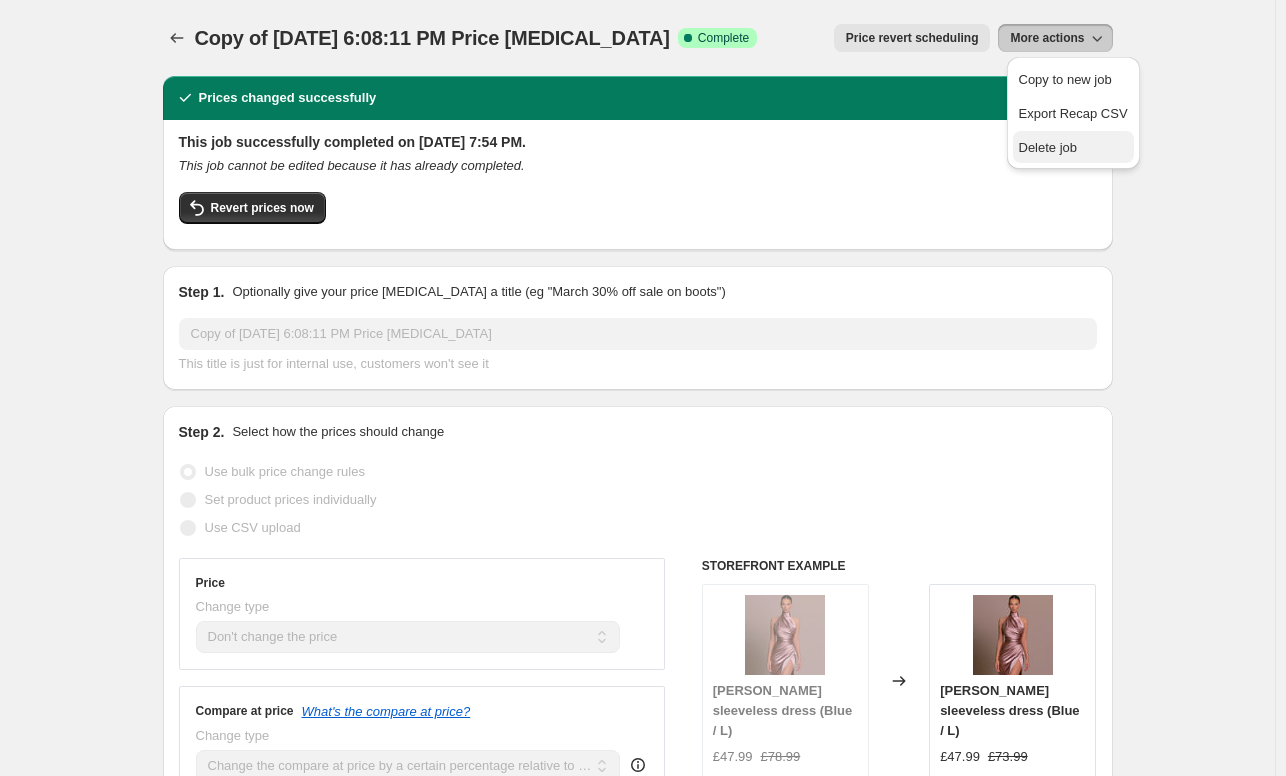 click on "Delete job" at bounding box center [1073, 148] 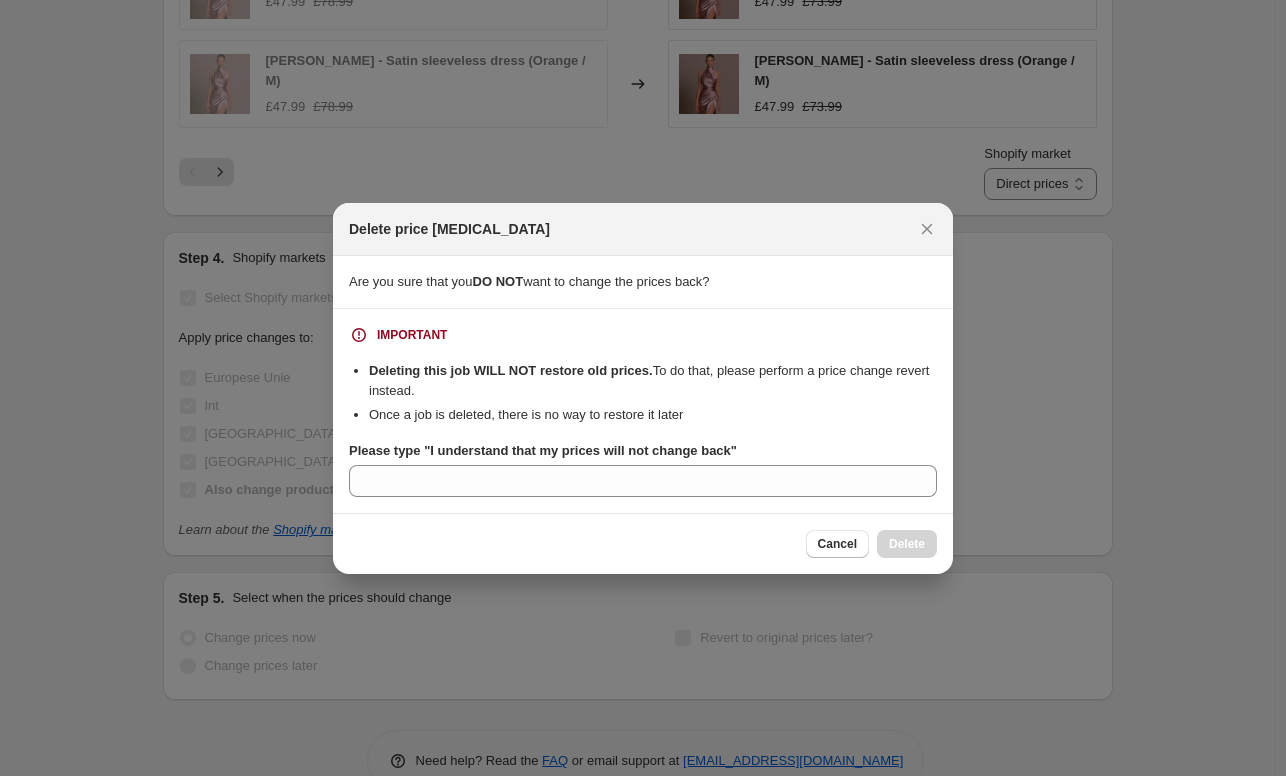 scroll, scrollTop: 0, scrollLeft: 0, axis: both 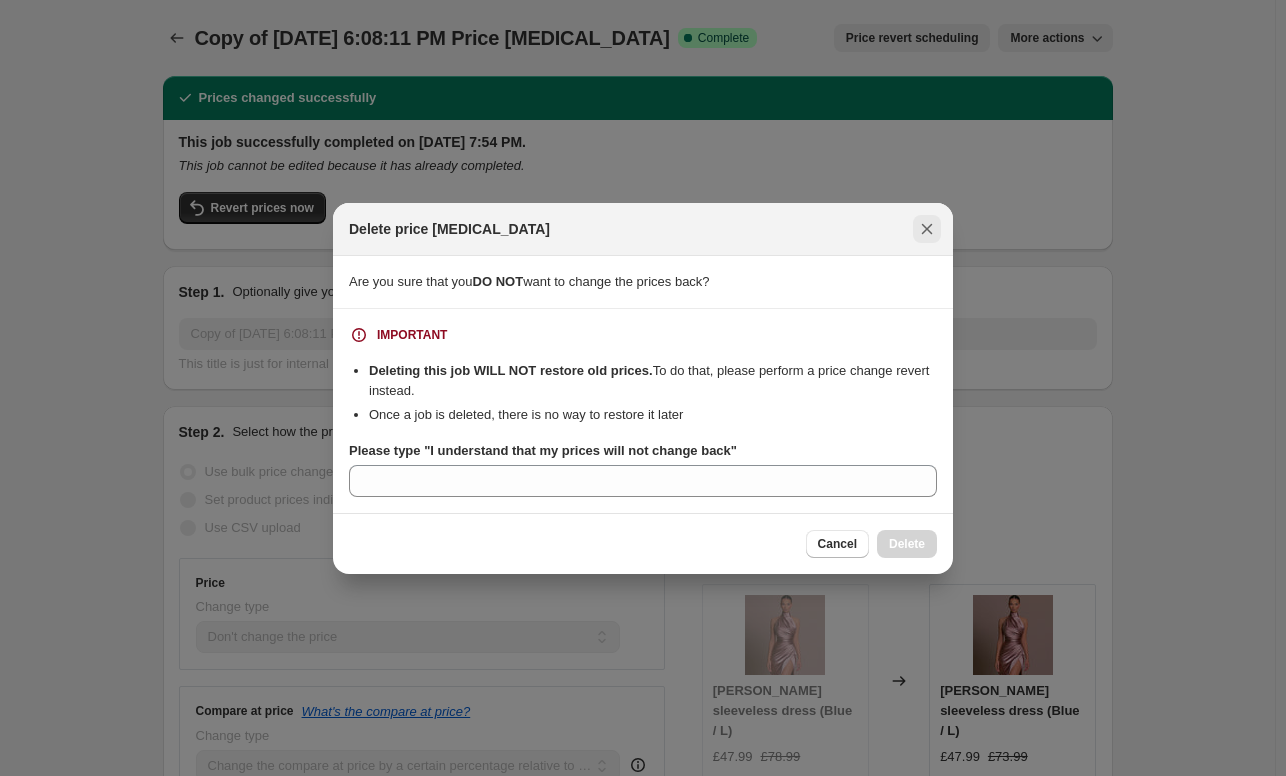 click 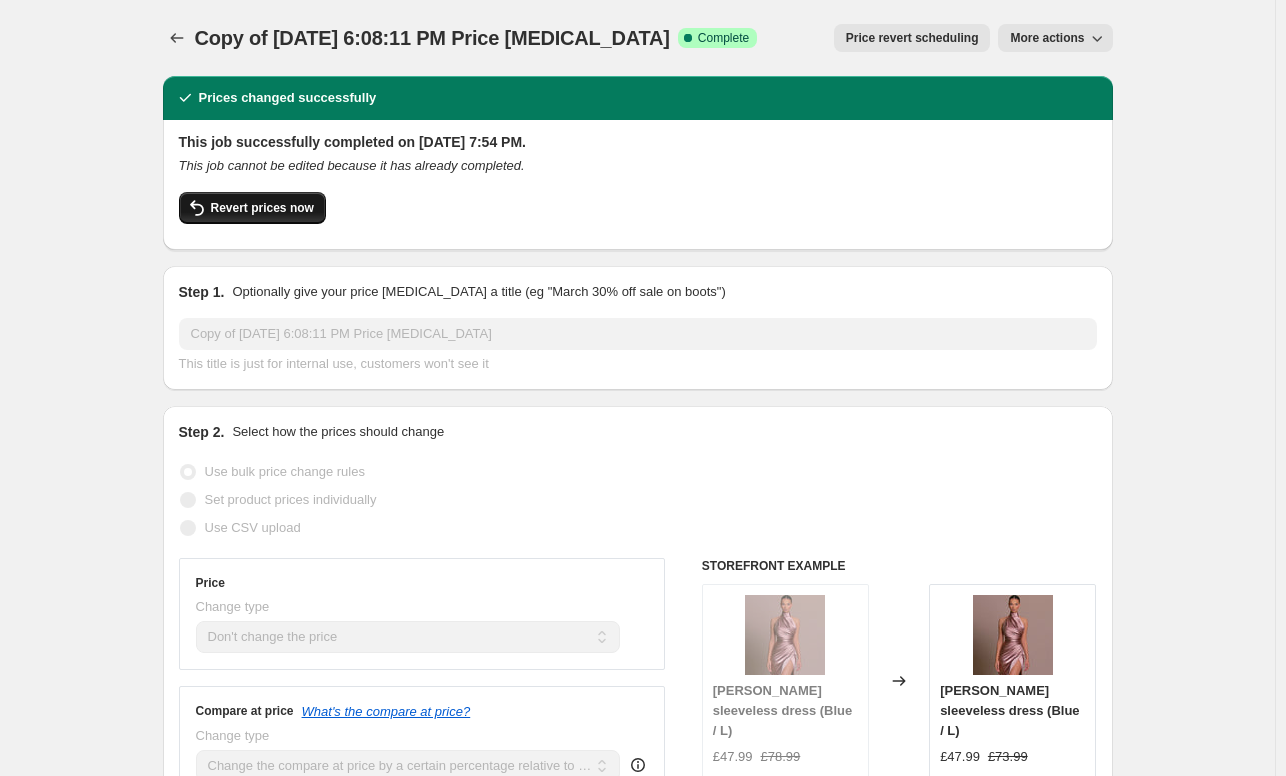 click on "Revert prices now" at bounding box center [262, 208] 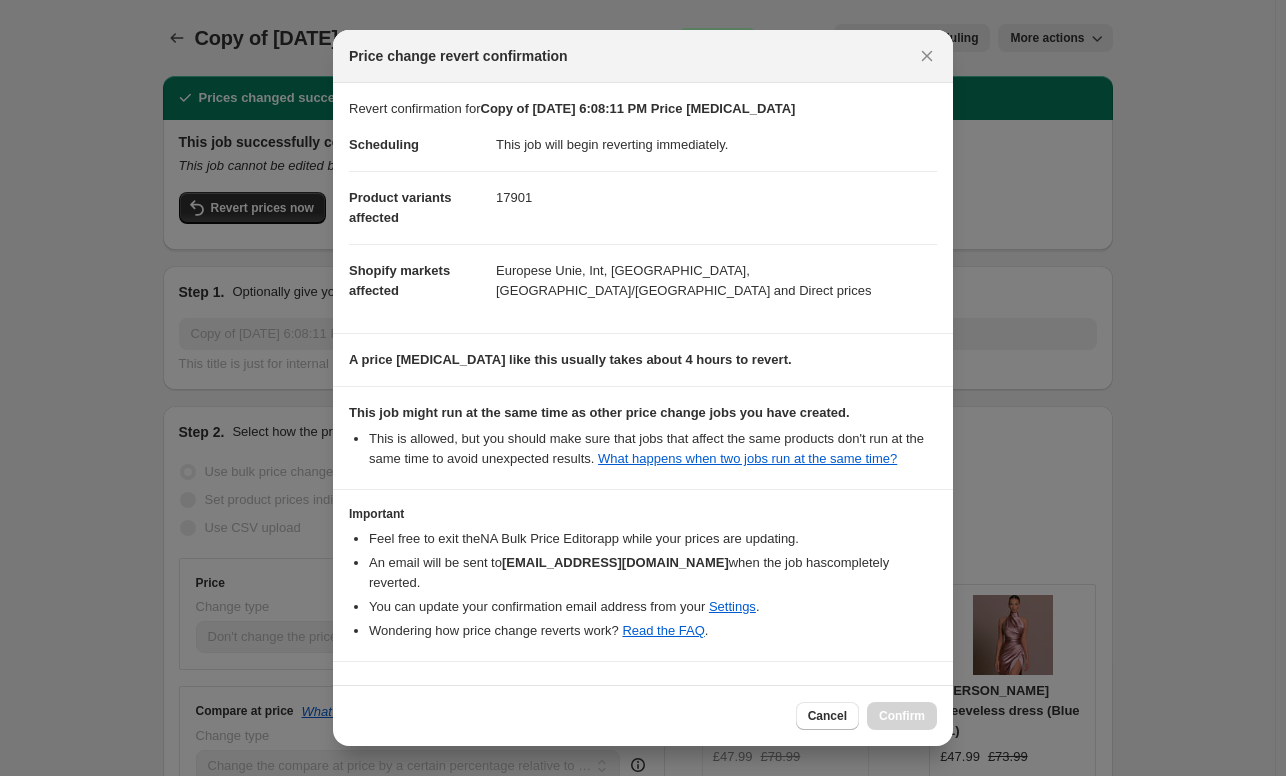 scroll, scrollTop: 57, scrollLeft: 0, axis: vertical 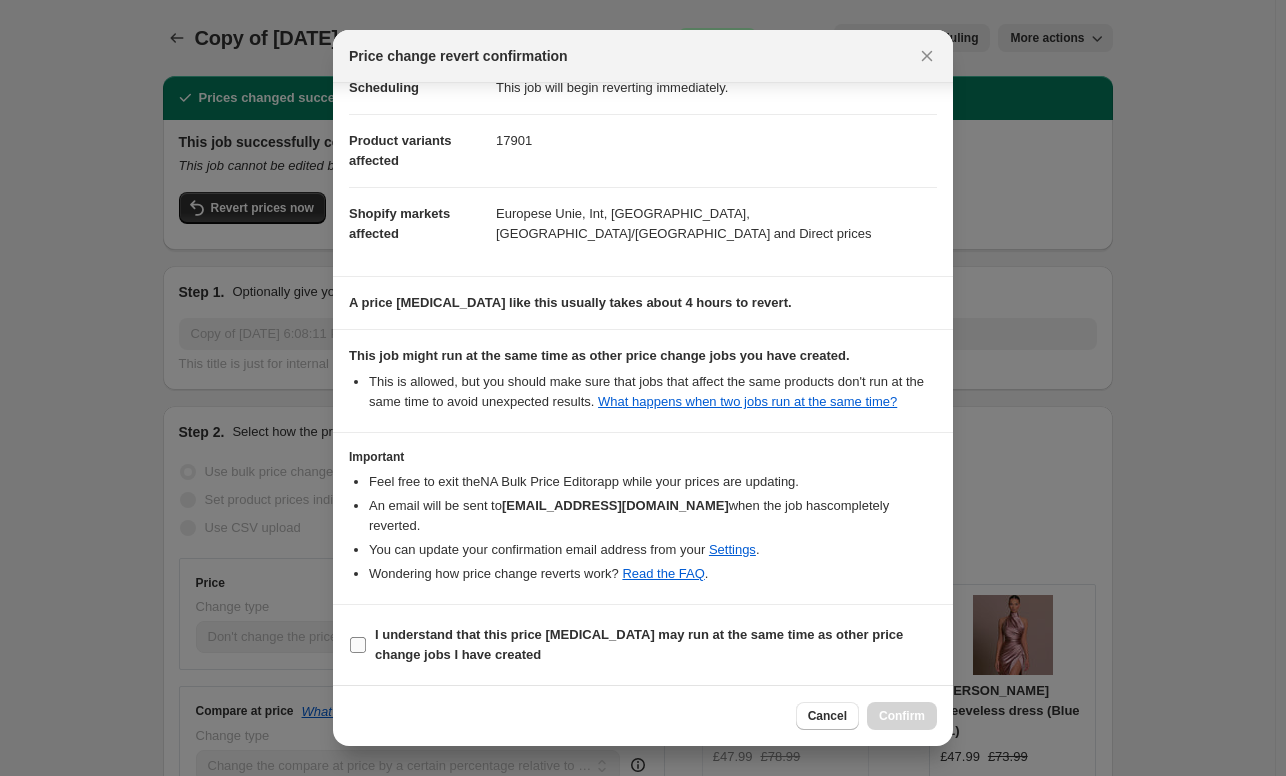 click on "I understand that this price [MEDICAL_DATA] may run at the same time as other price change jobs I have created" at bounding box center (656, 645) 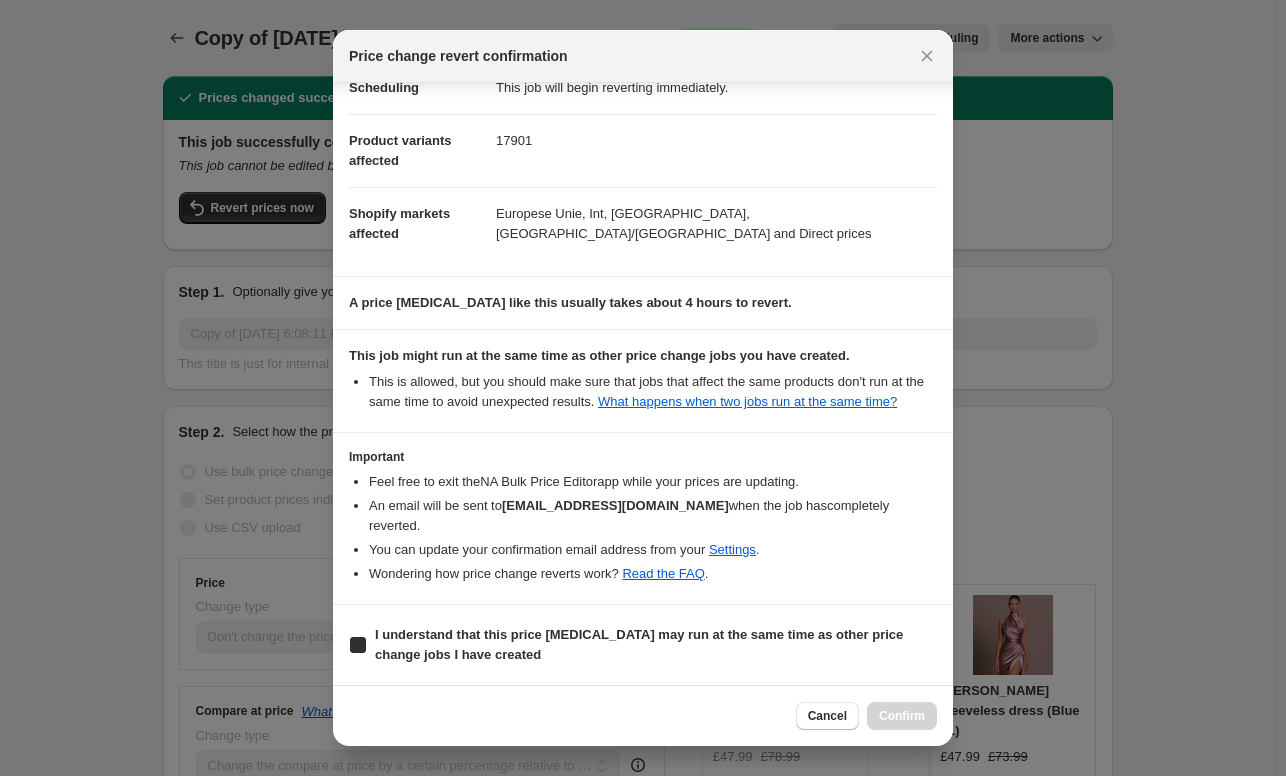 checkbox on "true" 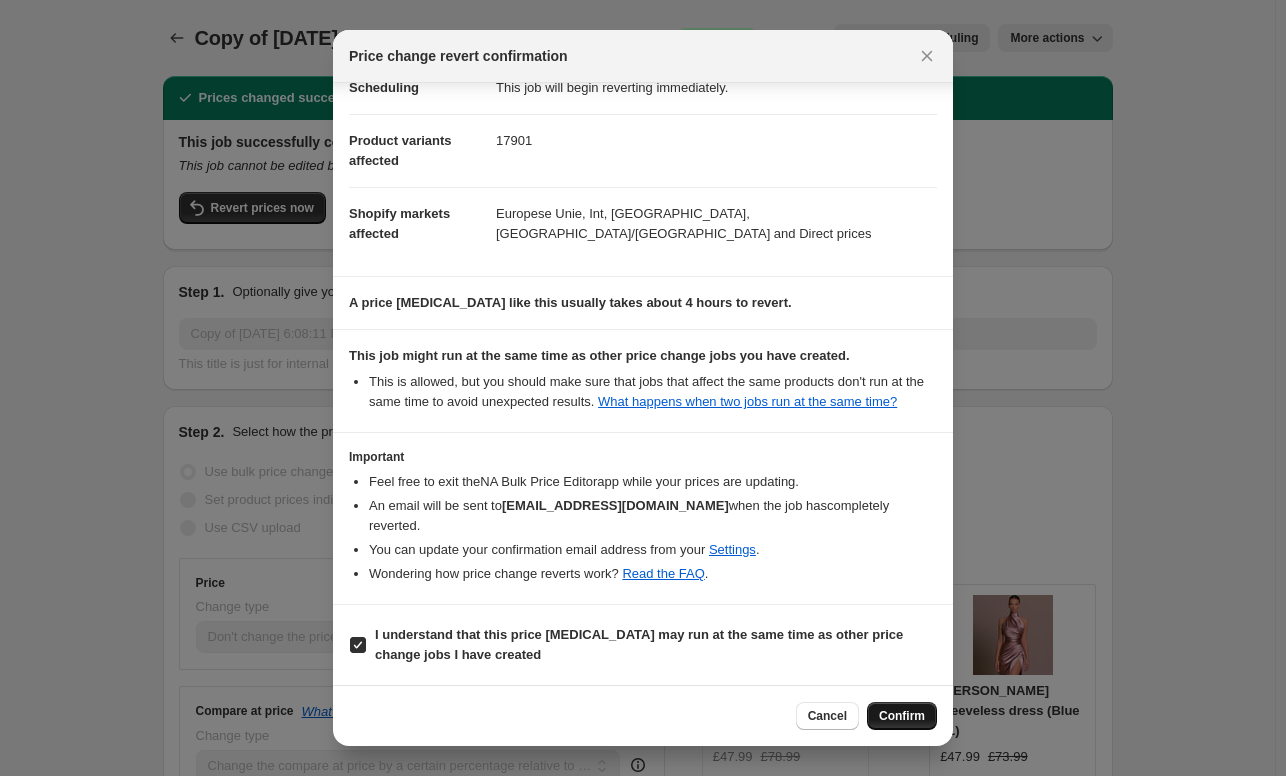 click on "Confirm" at bounding box center (902, 716) 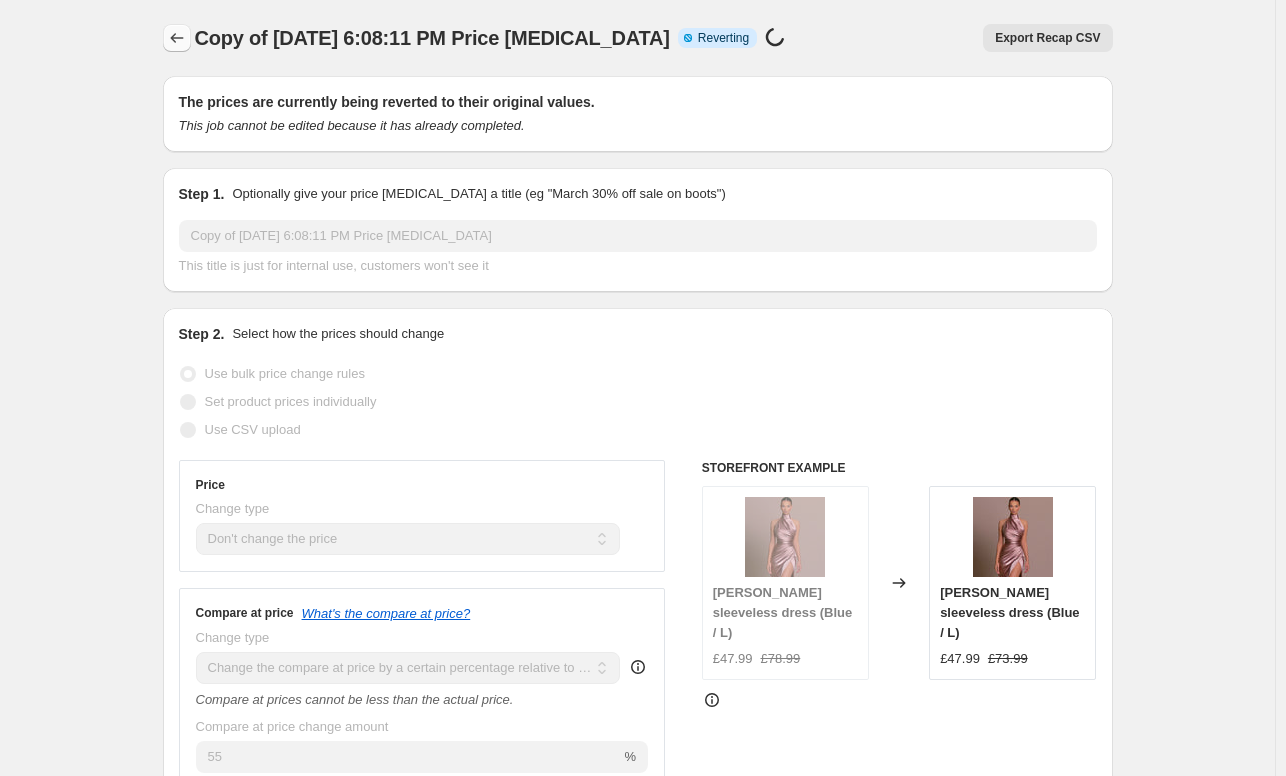 click 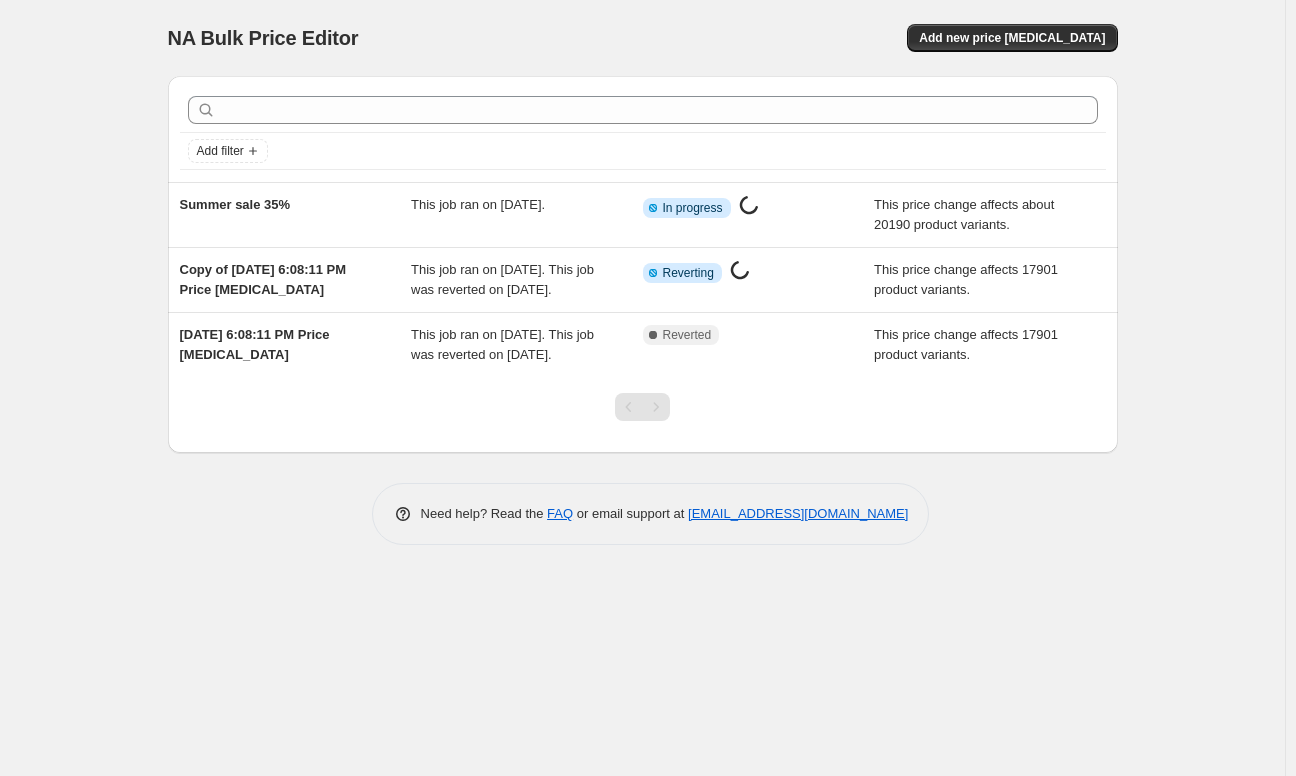 click on "NA Bulk Price Editor. This page is ready NA Bulk Price Editor Add new price [MEDICAL_DATA] Add filter   Summer sale 35% This job ran on [DATE]. Info Partially complete In progress Price [MEDICAL_DATA] in progress... This price change affects about 20190 product variants. Copy of [DATE] 6:08:11 PM Price [MEDICAL_DATA] This job ran on [DATE]. This job was reverted on [DATE]. Info Partially complete Reverting Price [MEDICAL_DATA] in progress... This price change affects 17901 product variants. [DATE] 6:08:11 PM Price [MEDICAL_DATA] This job ran on [DATE]. This job was reverted on [DATE]. Complete Reverted This price change affects 17901 product variants. Need help? Read the   FAQ   or email support at   [EMAIL_ADDRESS][DOMAIN_NAME]" at bounding box center (642, 388) 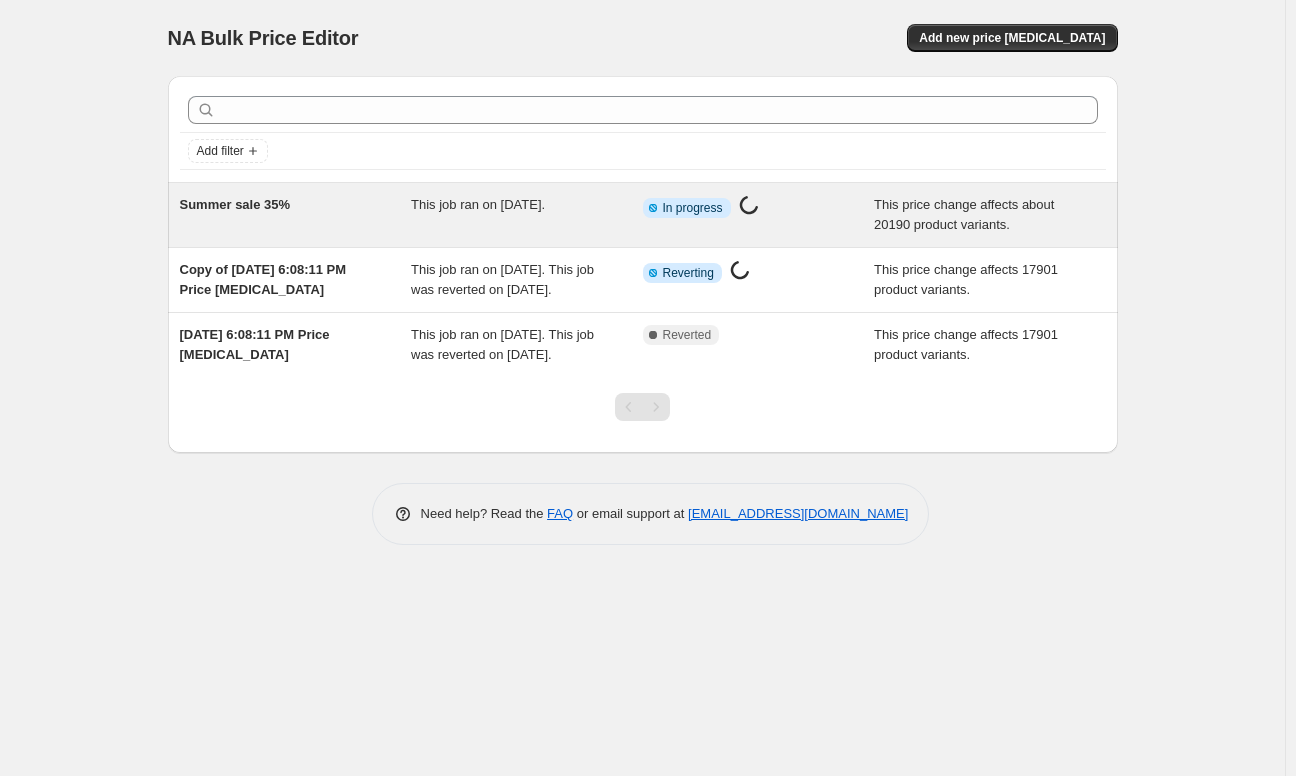 click on "Summer sale 35%" at bounding box center (296, 215) 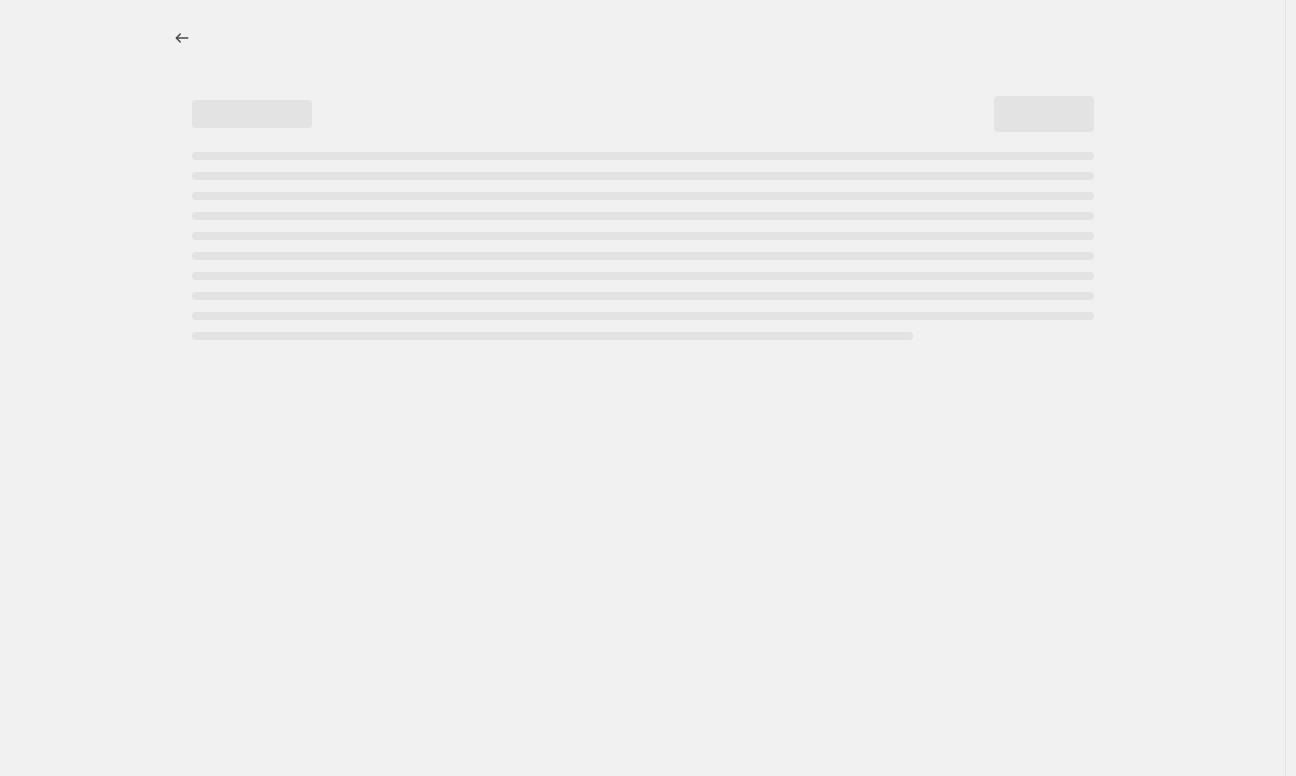 select on "no_change" 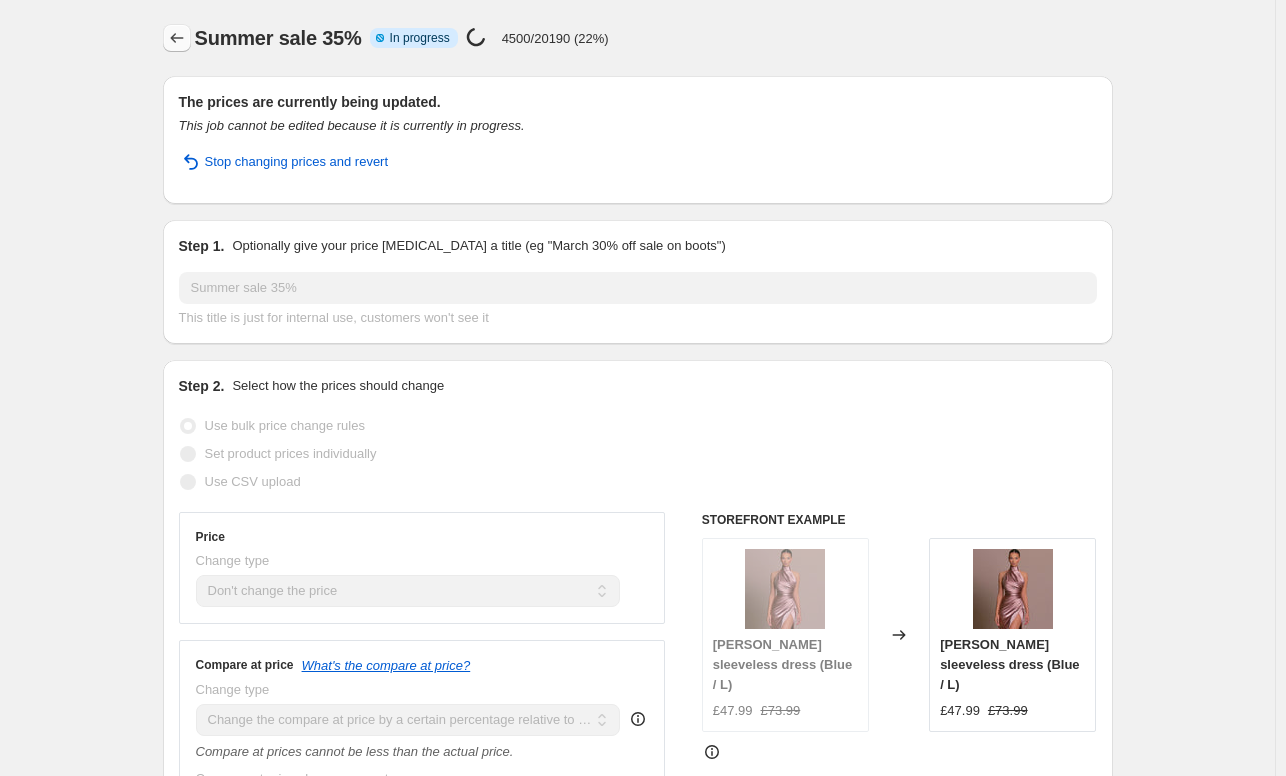 click 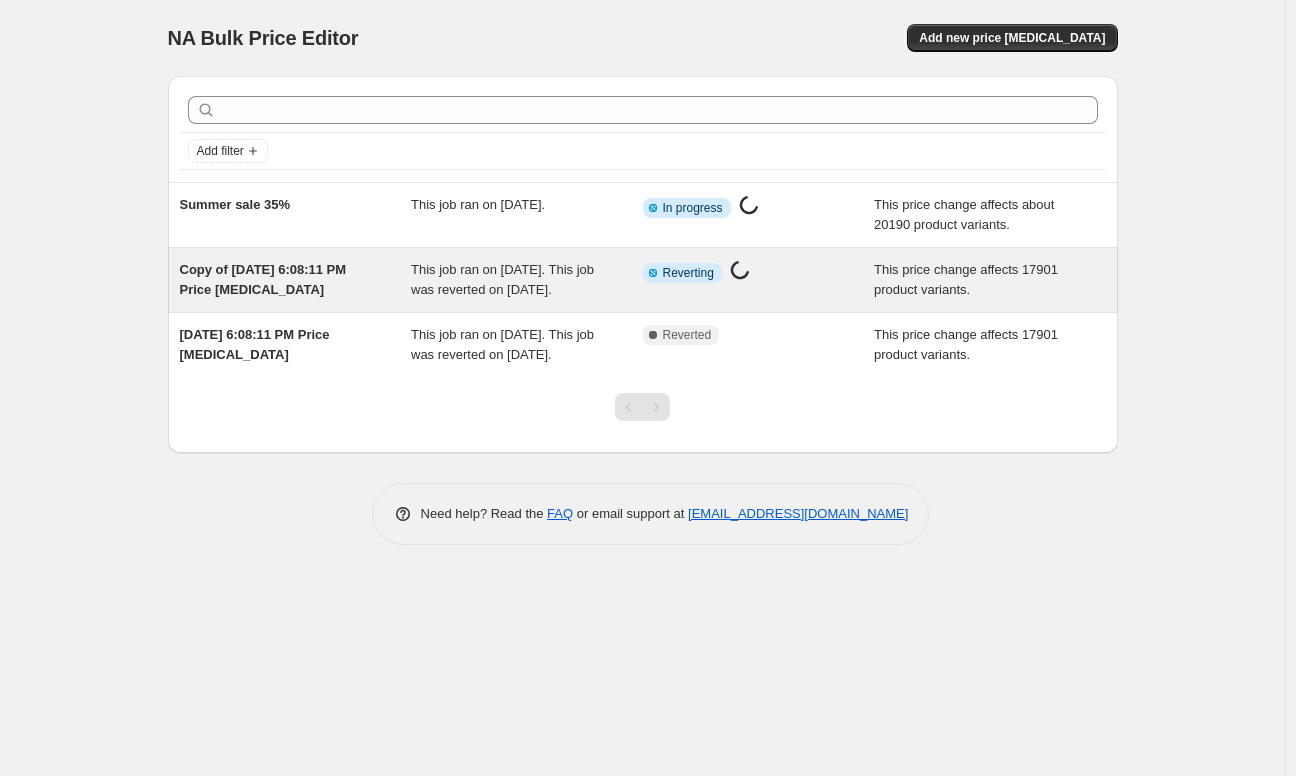 click on "Copy of [DATE] 6:08:11 PM Price [MEDICAL_DATA] This job ran on [DATE]. This job was reverted on [DATE]. Info Partially complete Reverting Price [MEDICAL_DATA] in progress... This price change affects 17901 product variants." at bounding box center [643, 280] 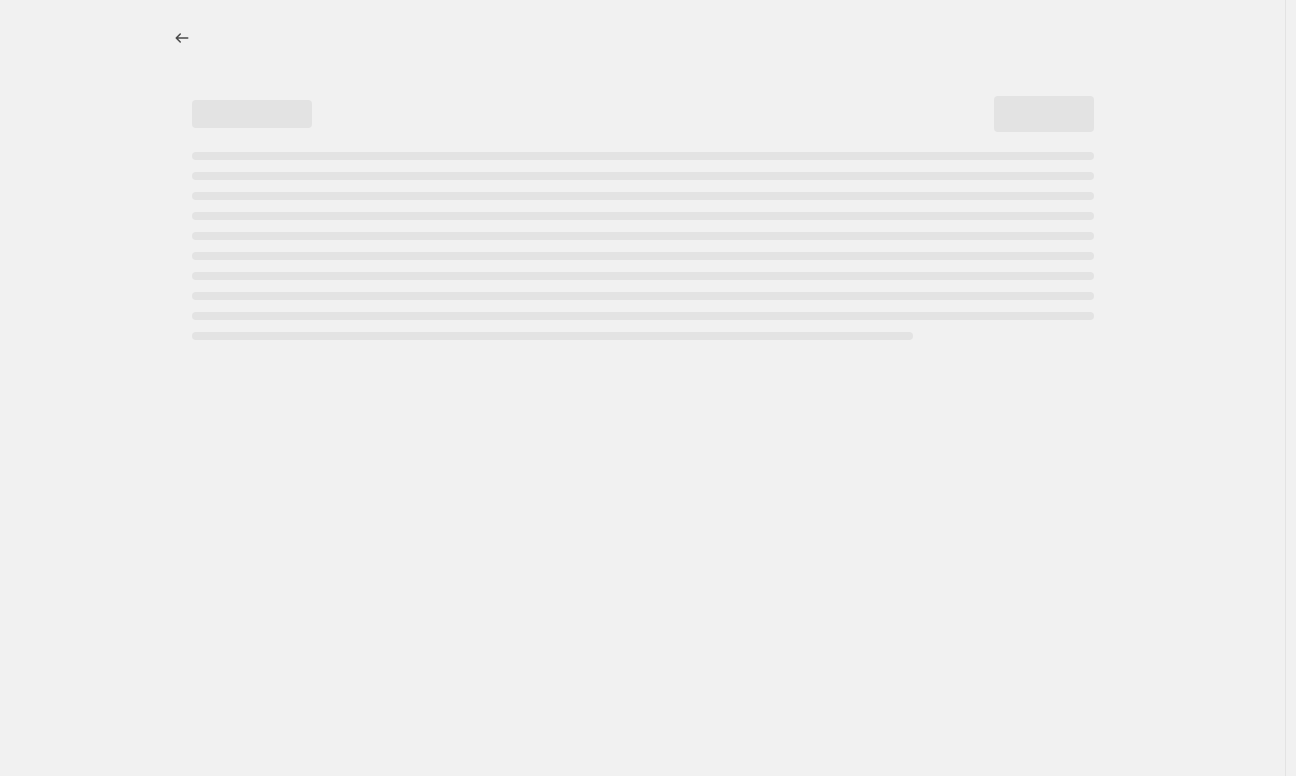 select on "no_change" 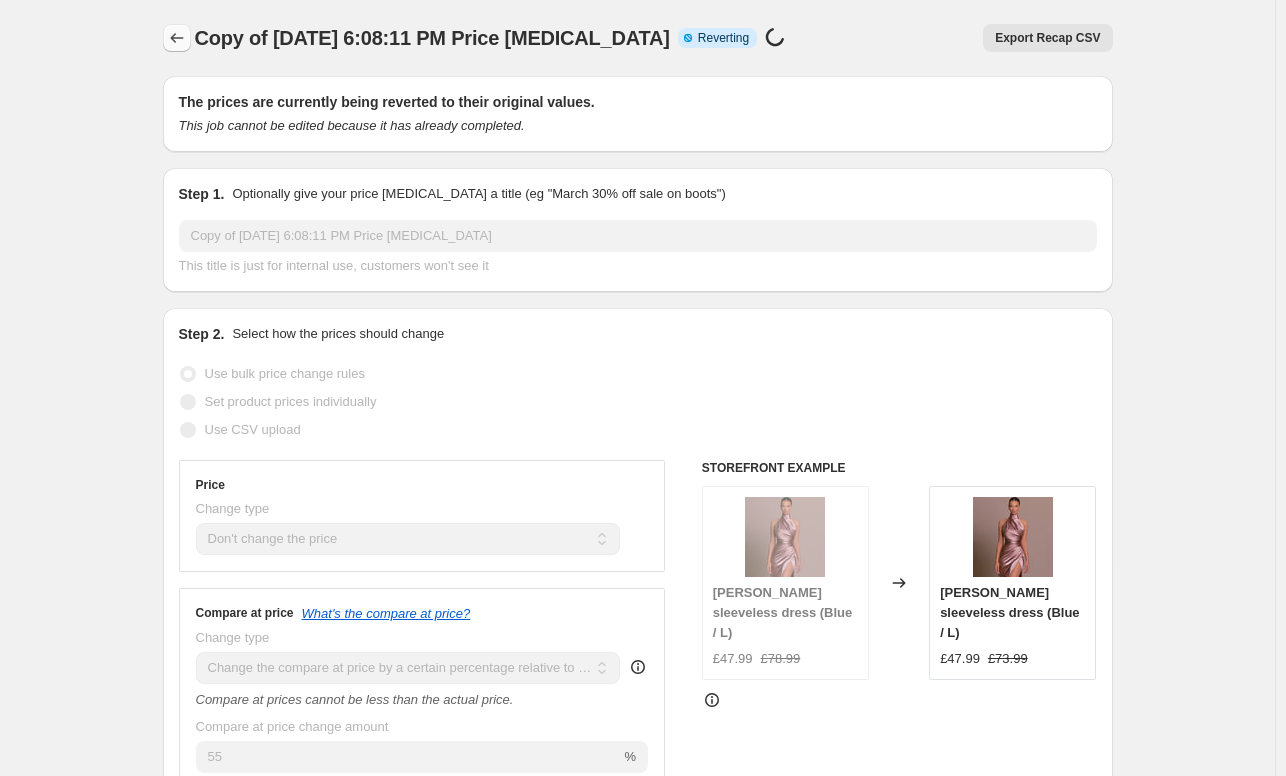 click 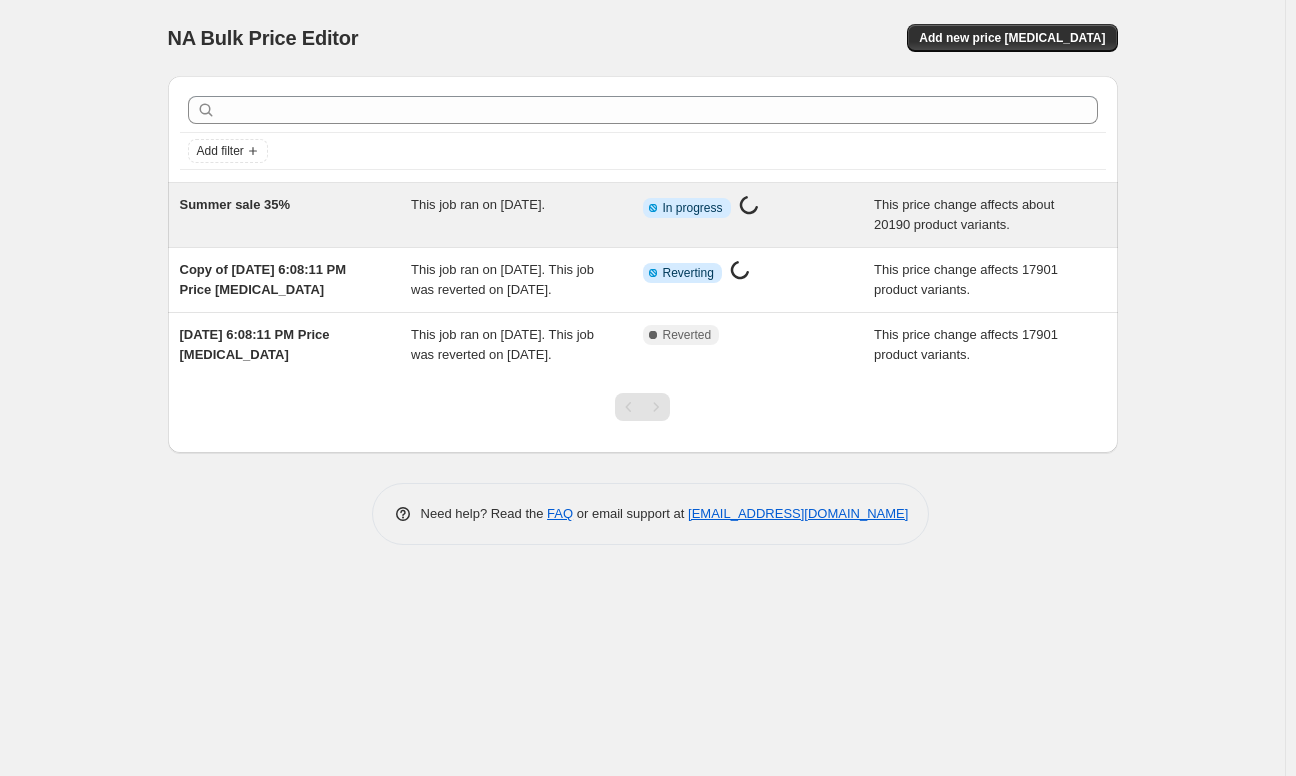 click on "This job ran on [DATE]." at bounding box center (527, 215) 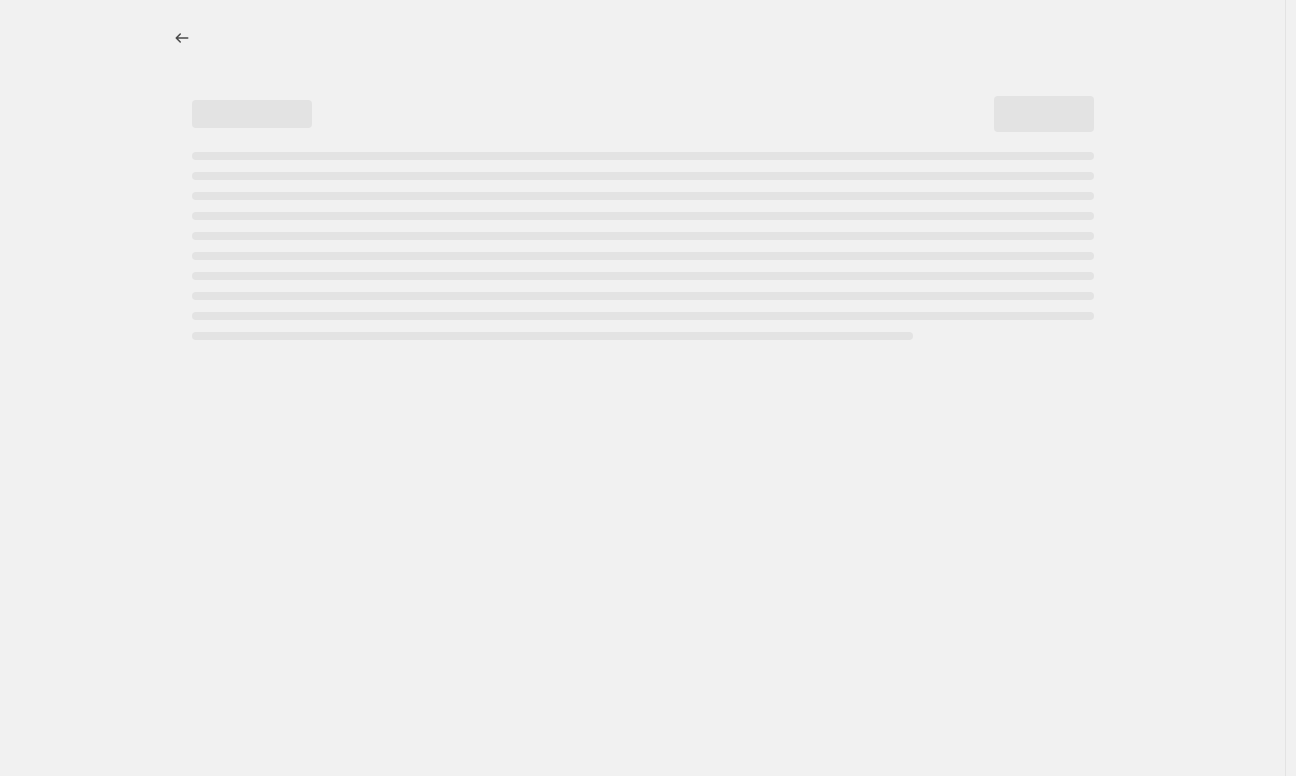 select on "no_change" 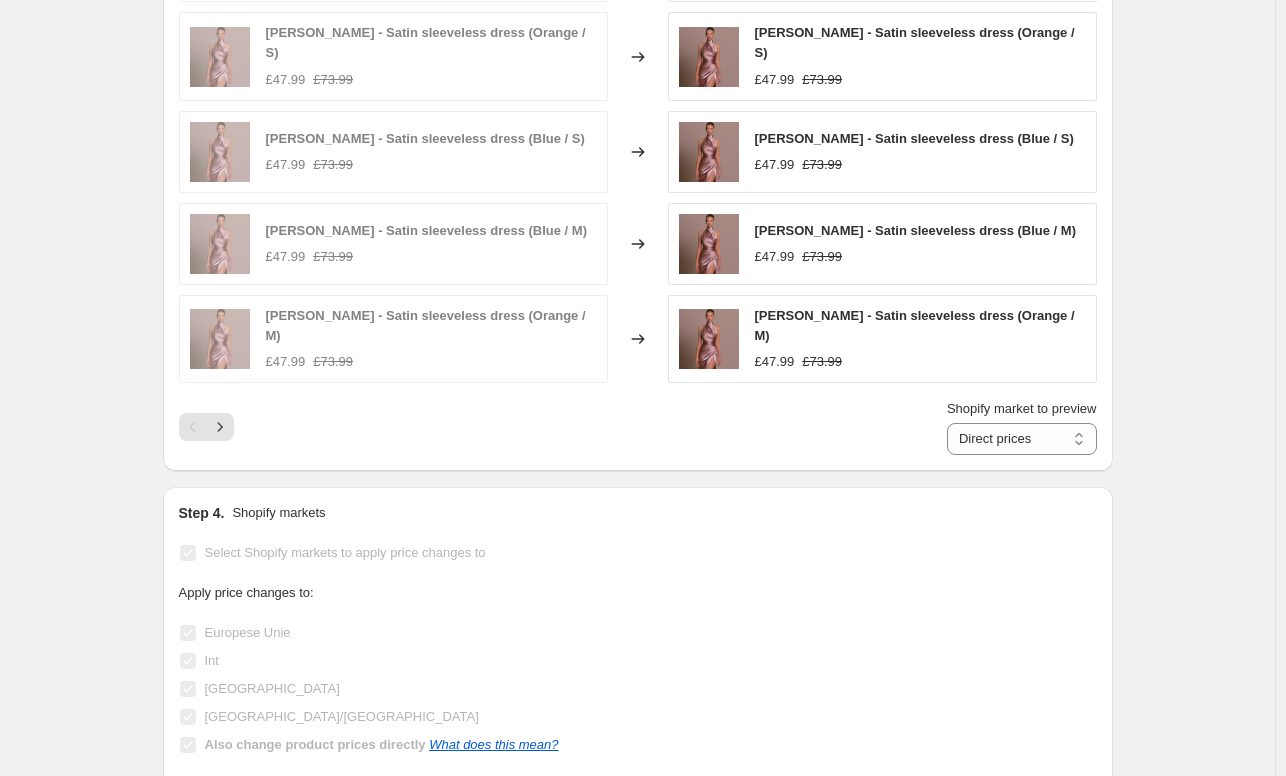 scroll, scrollTop: 0, scrollLeft: 0, axis: both 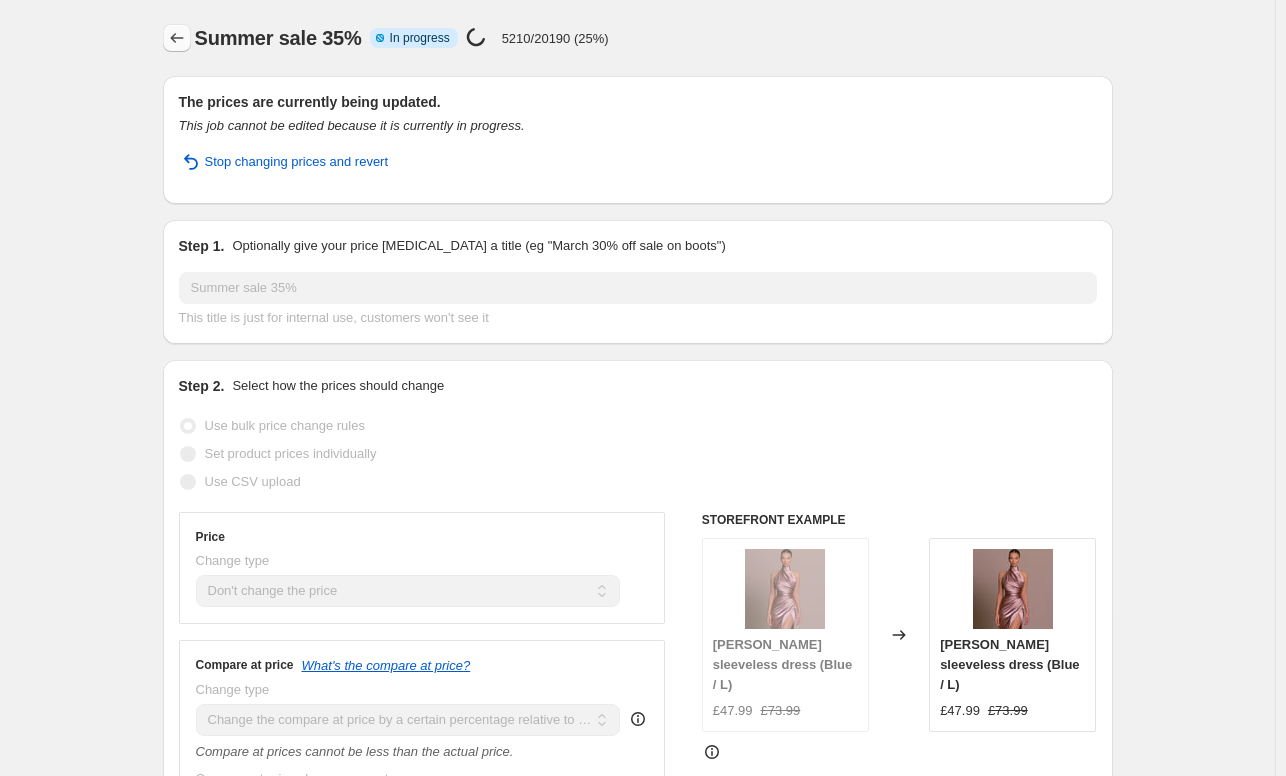 click 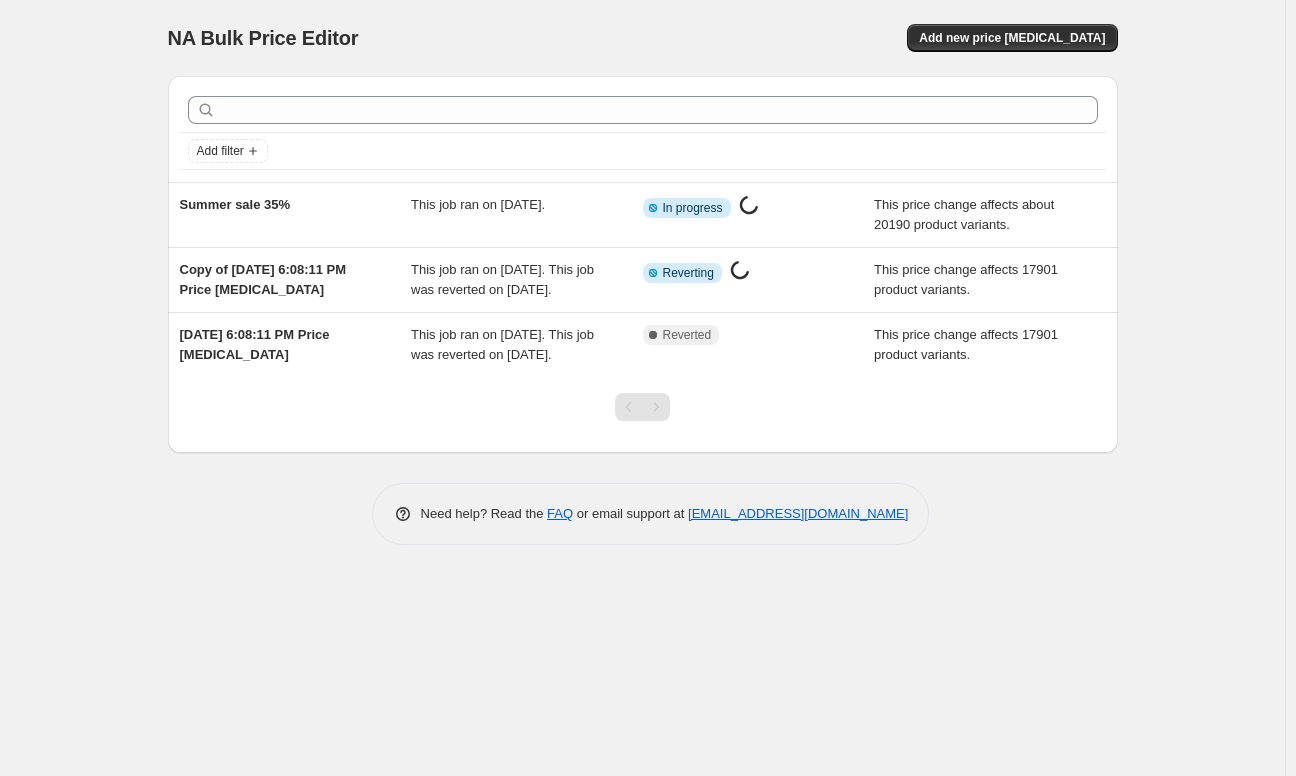 drag, startPoint x: 644, startPoint y: 87, endPoint x: 681, endPoint y: 32, distance: 66.287254 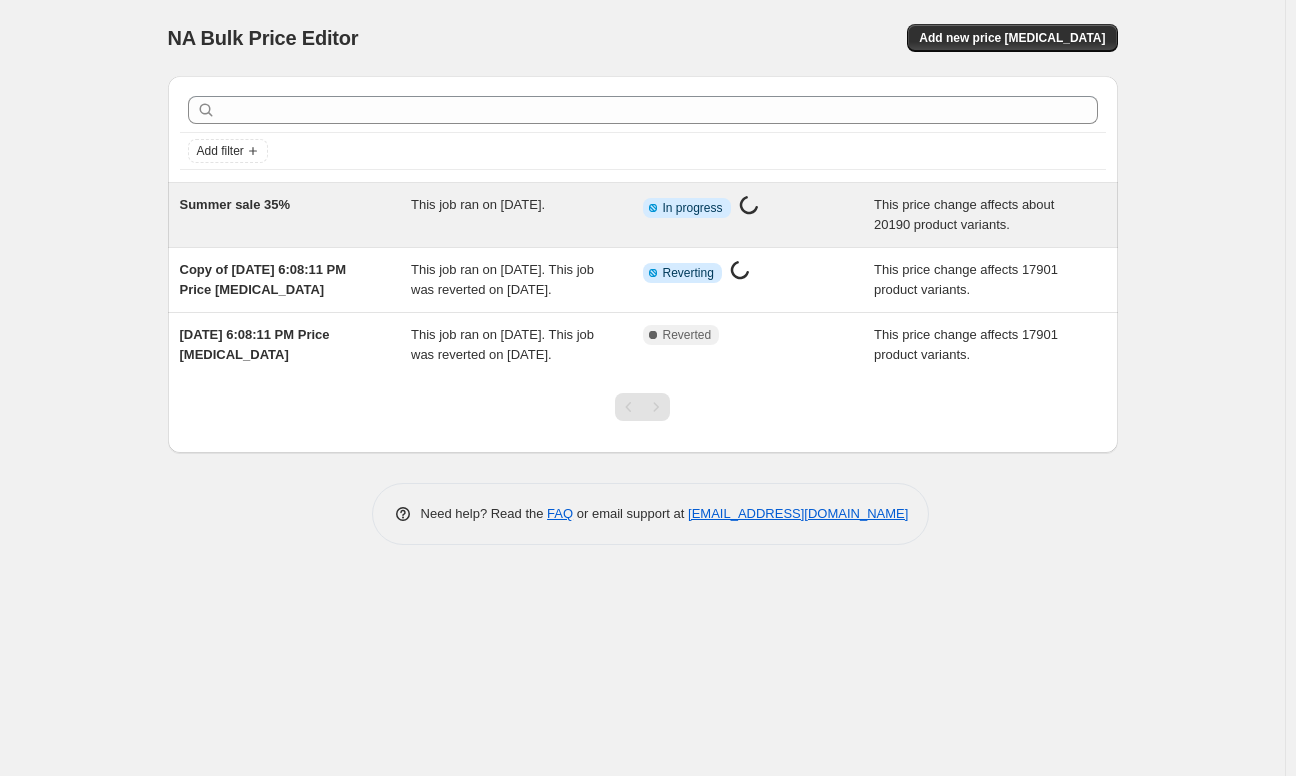 click on "Summer sale 35% This job ran on [DATE]. Info Partially complete In progress Price [MEDICAL_DATA] in progress... This price change affects about 20190 product variants." at bounding box center (643, 215) 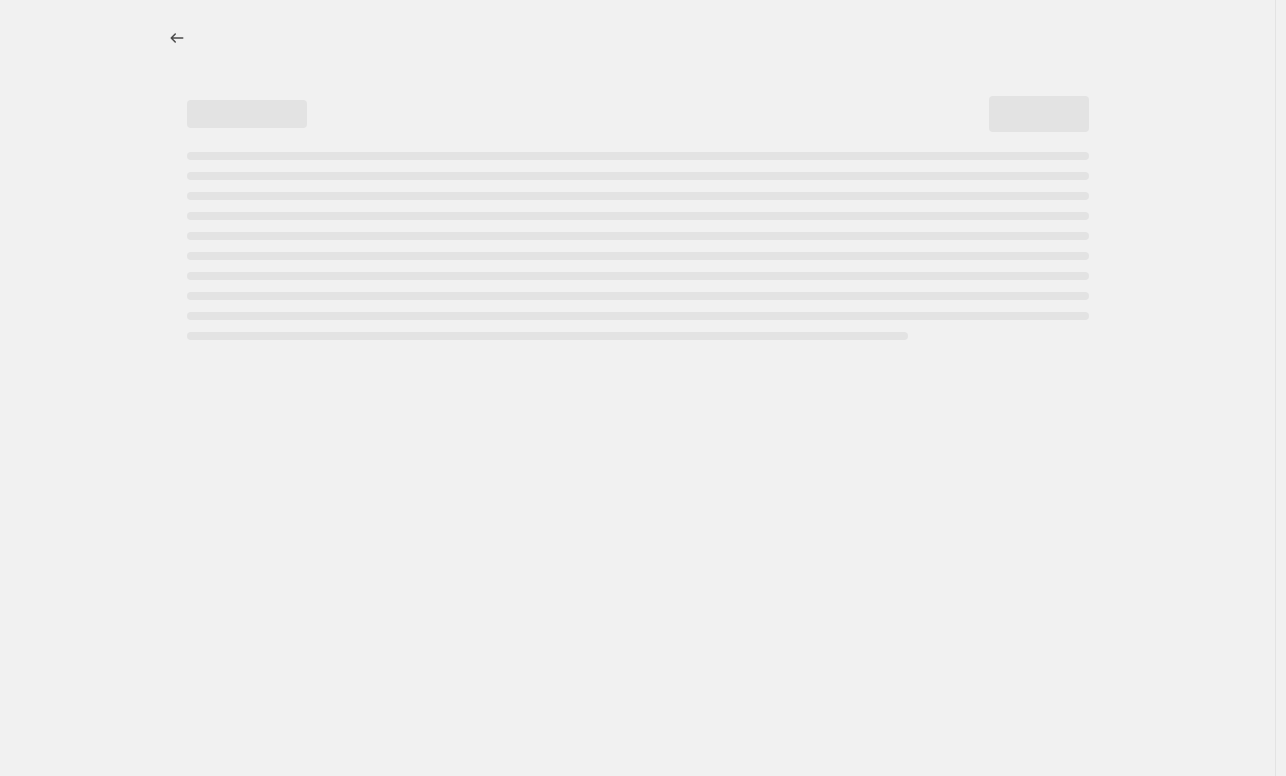select on "no_change" 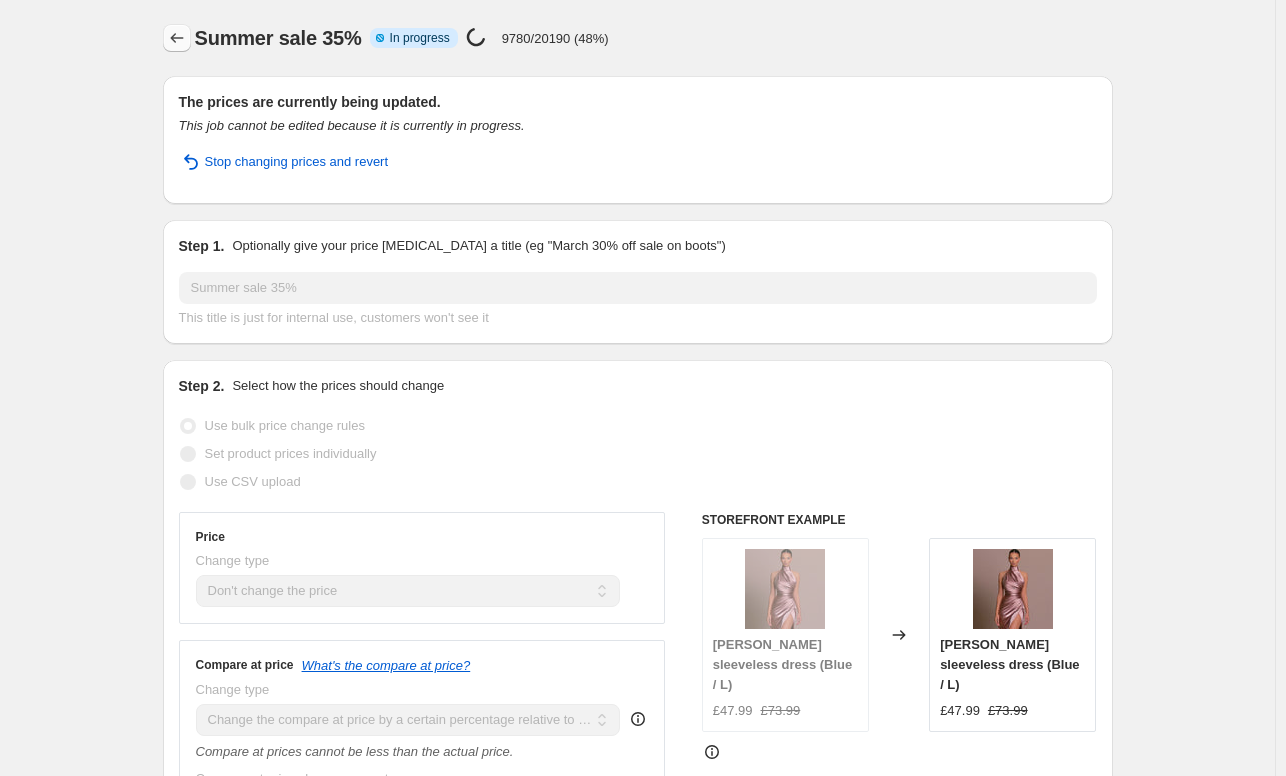 click at bounding box center (177, 38) 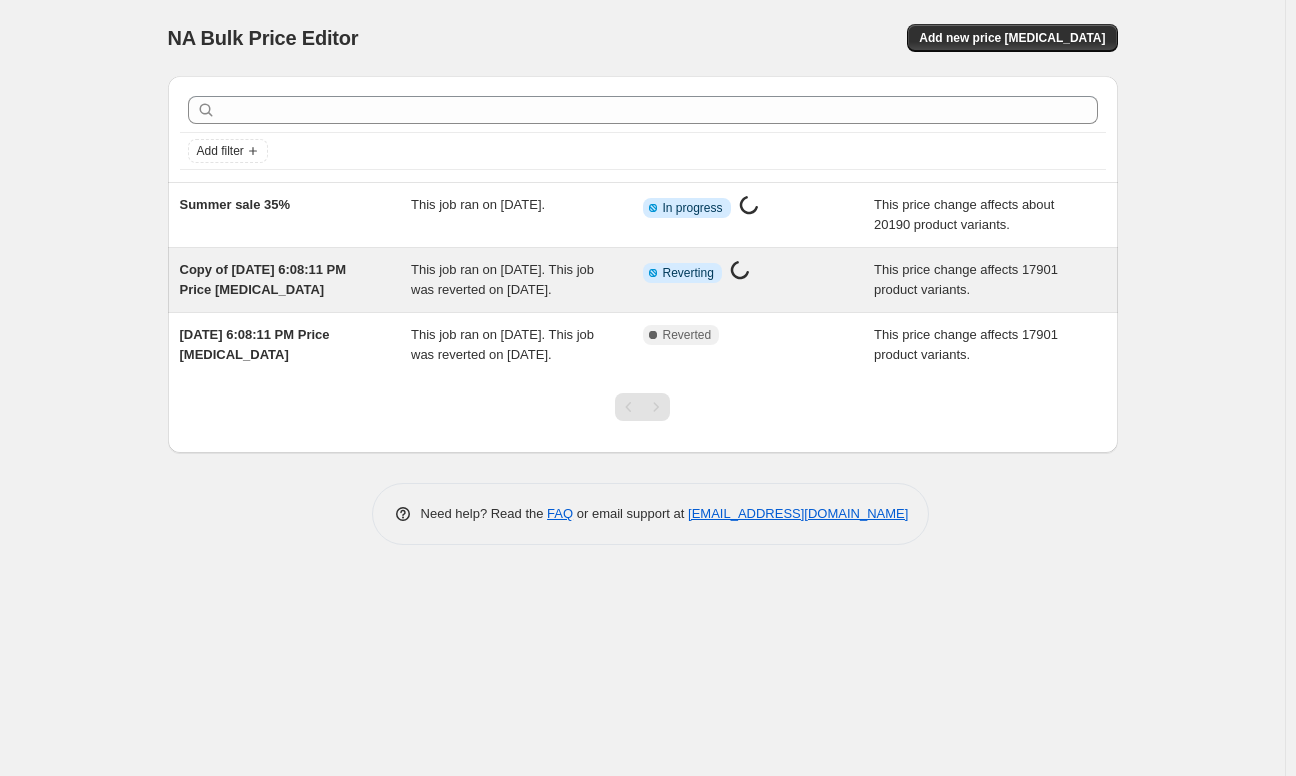 click 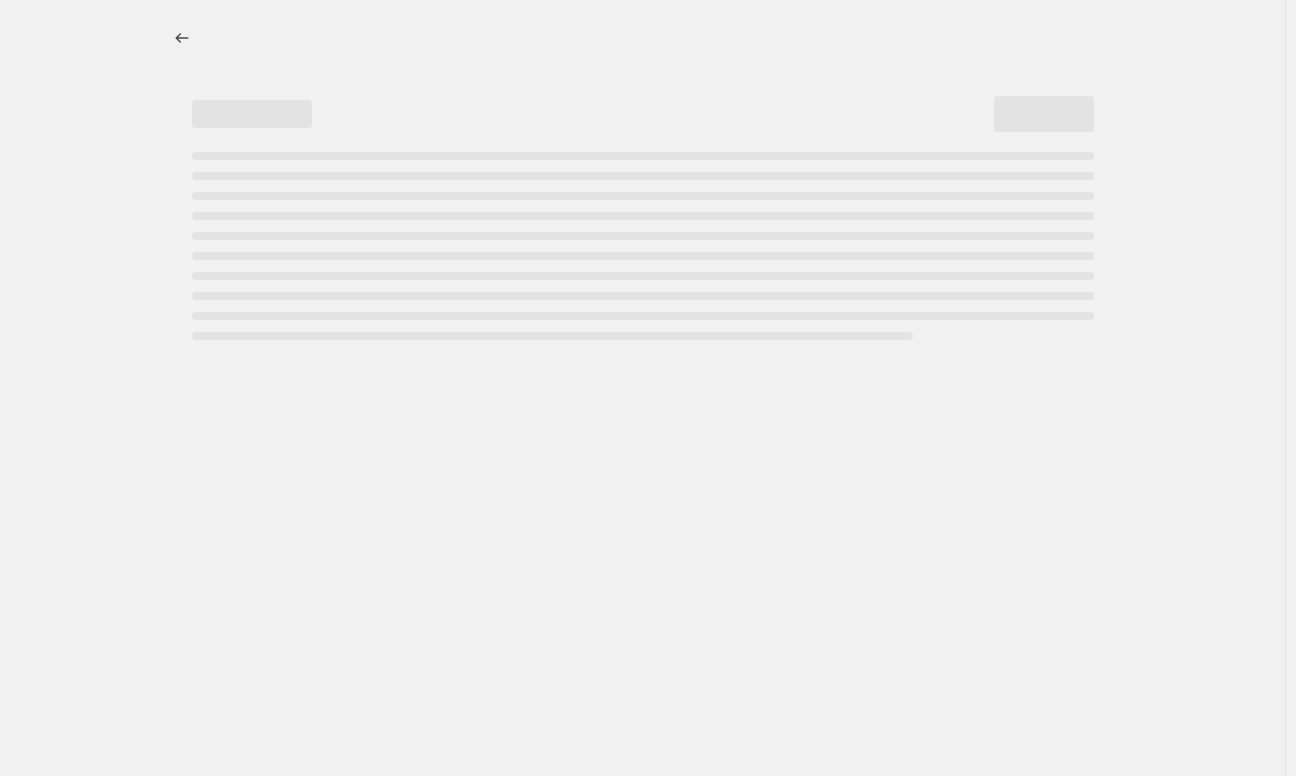 select on "no_change" 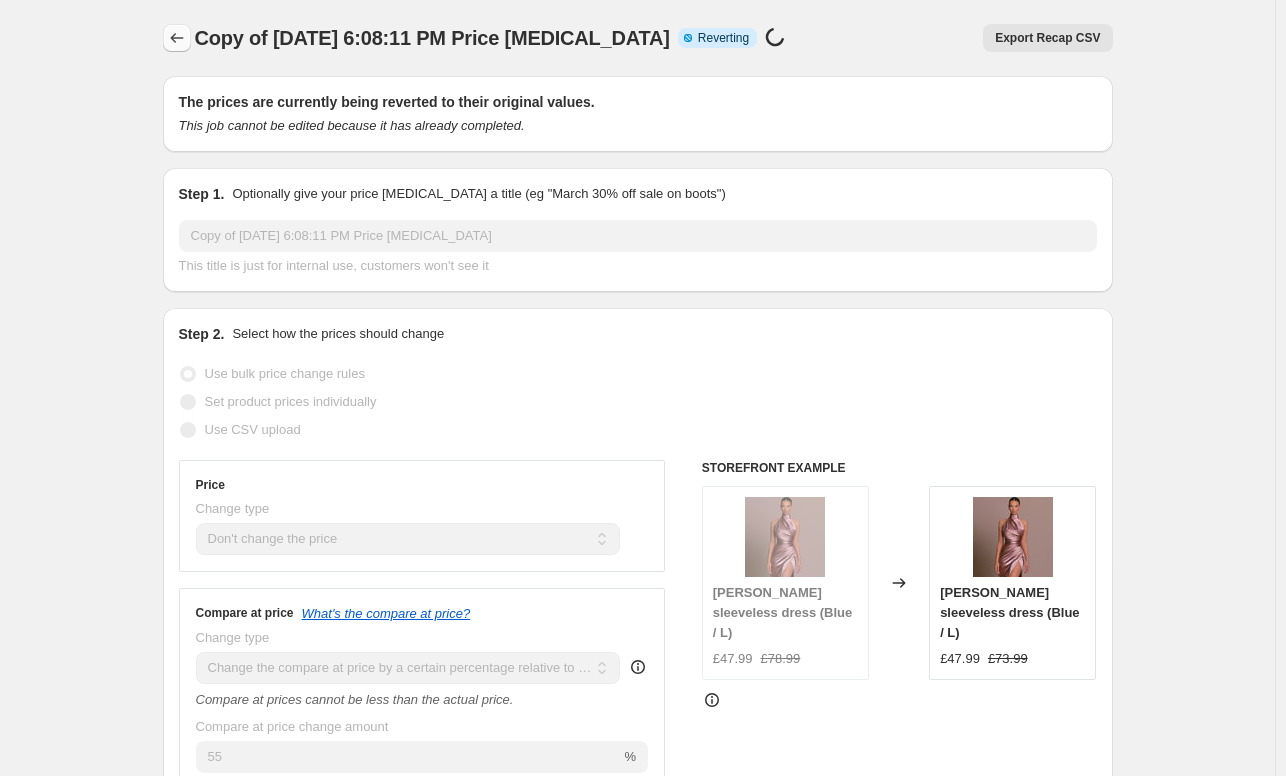 click 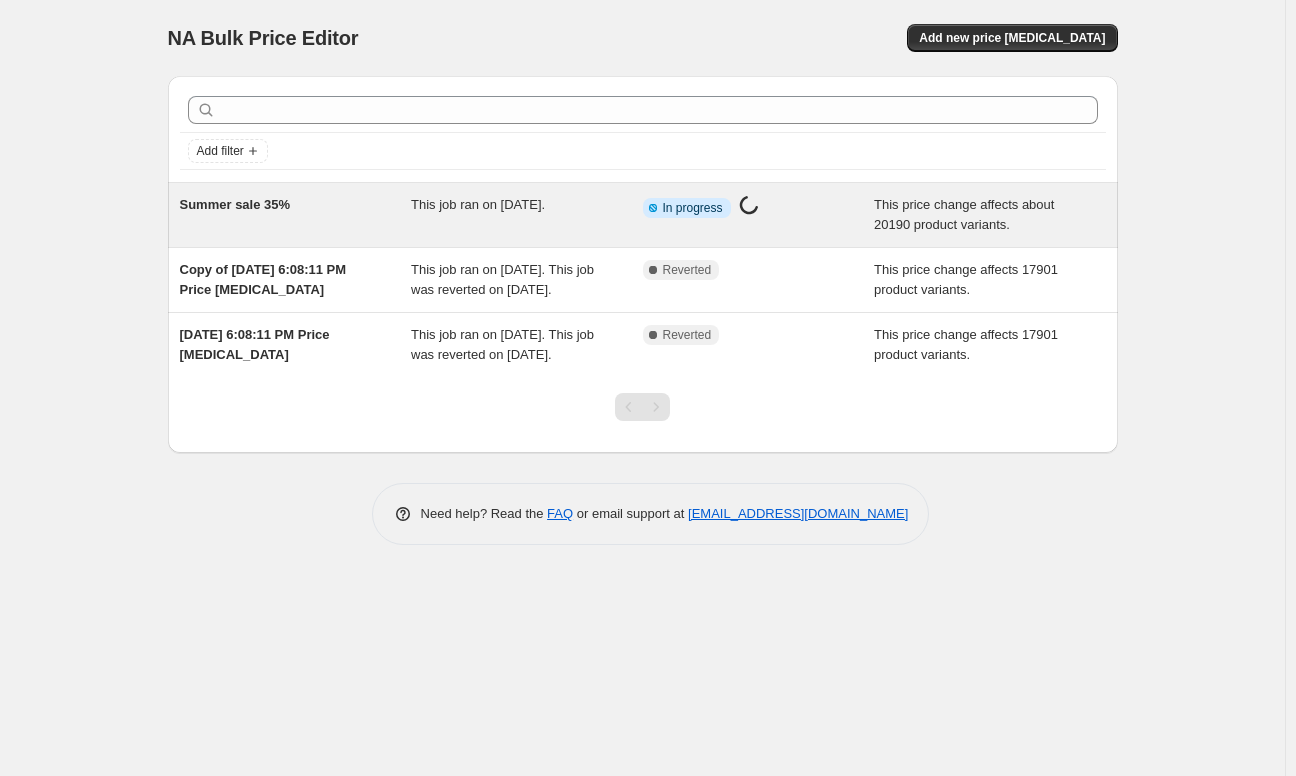 click on "Summer sale 35%" at bounding box center (296, 215) 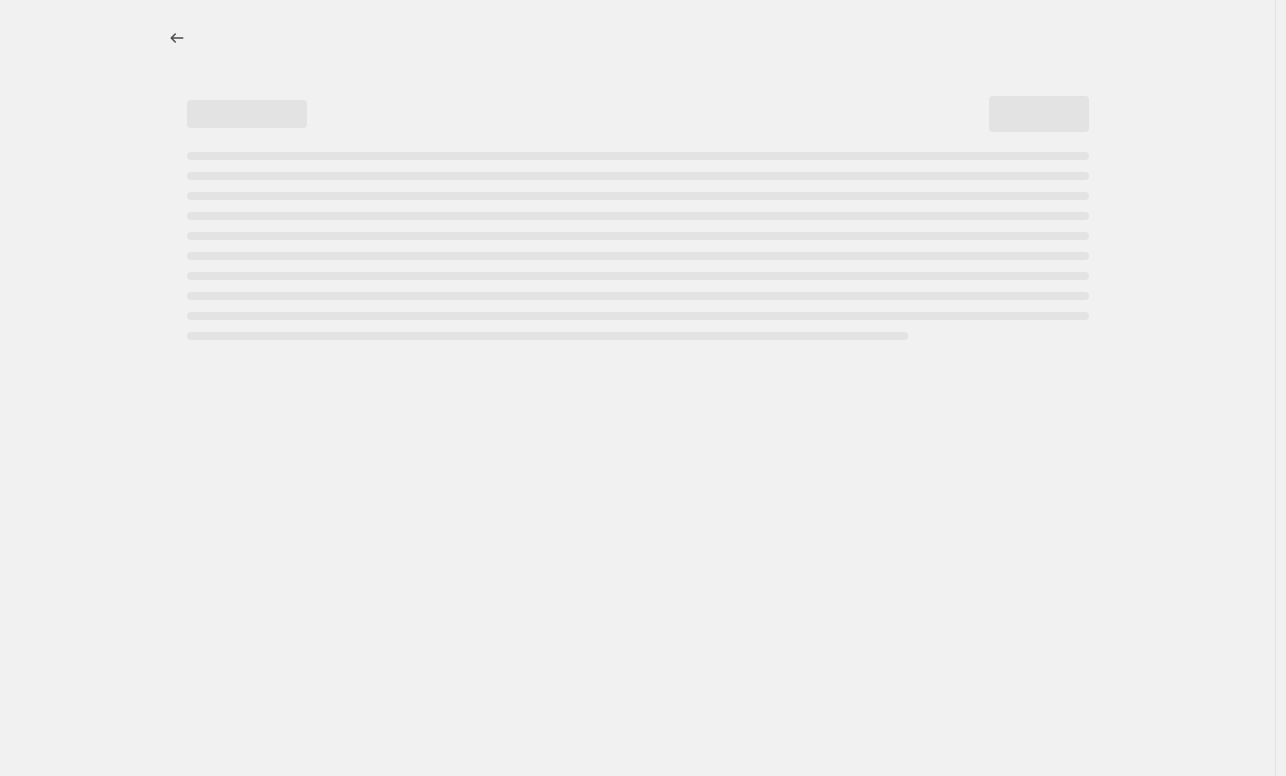 select on "no_change" 